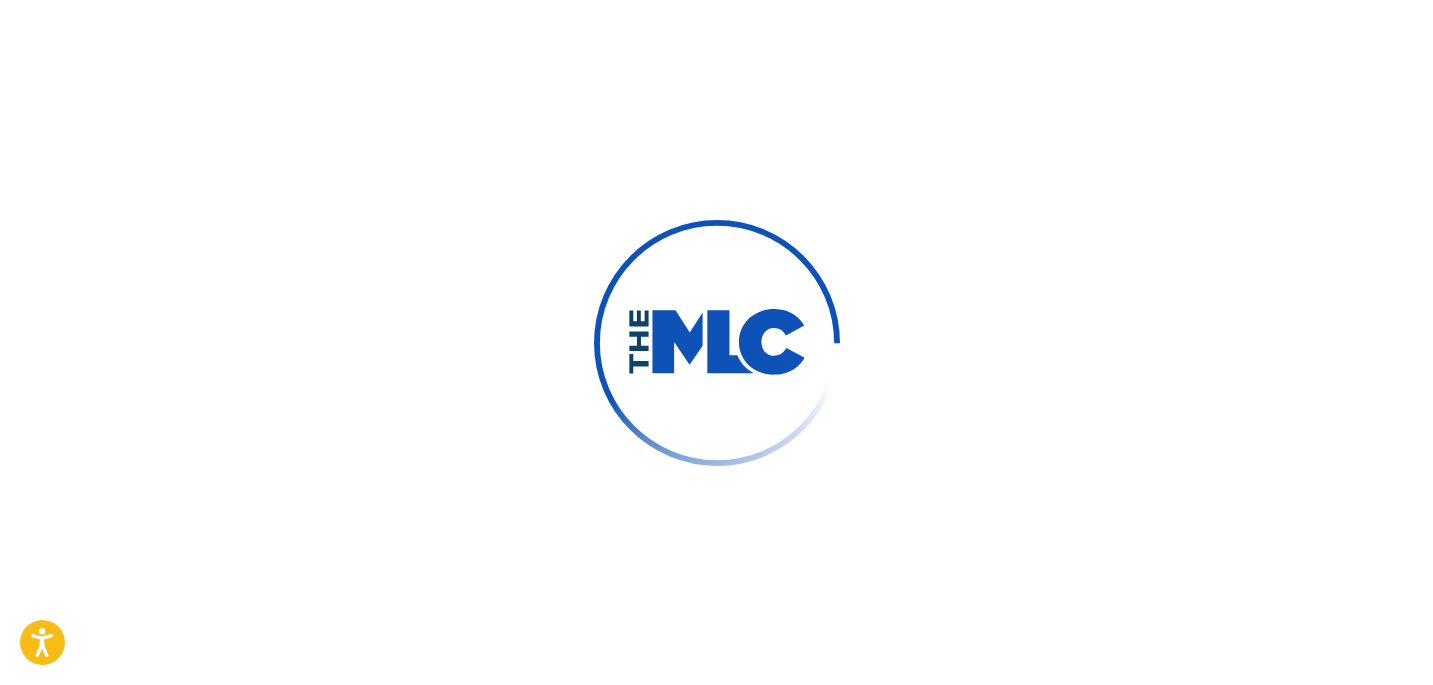 scroll, scrollTop: 22, scrollLeft: 0, axis: vertical 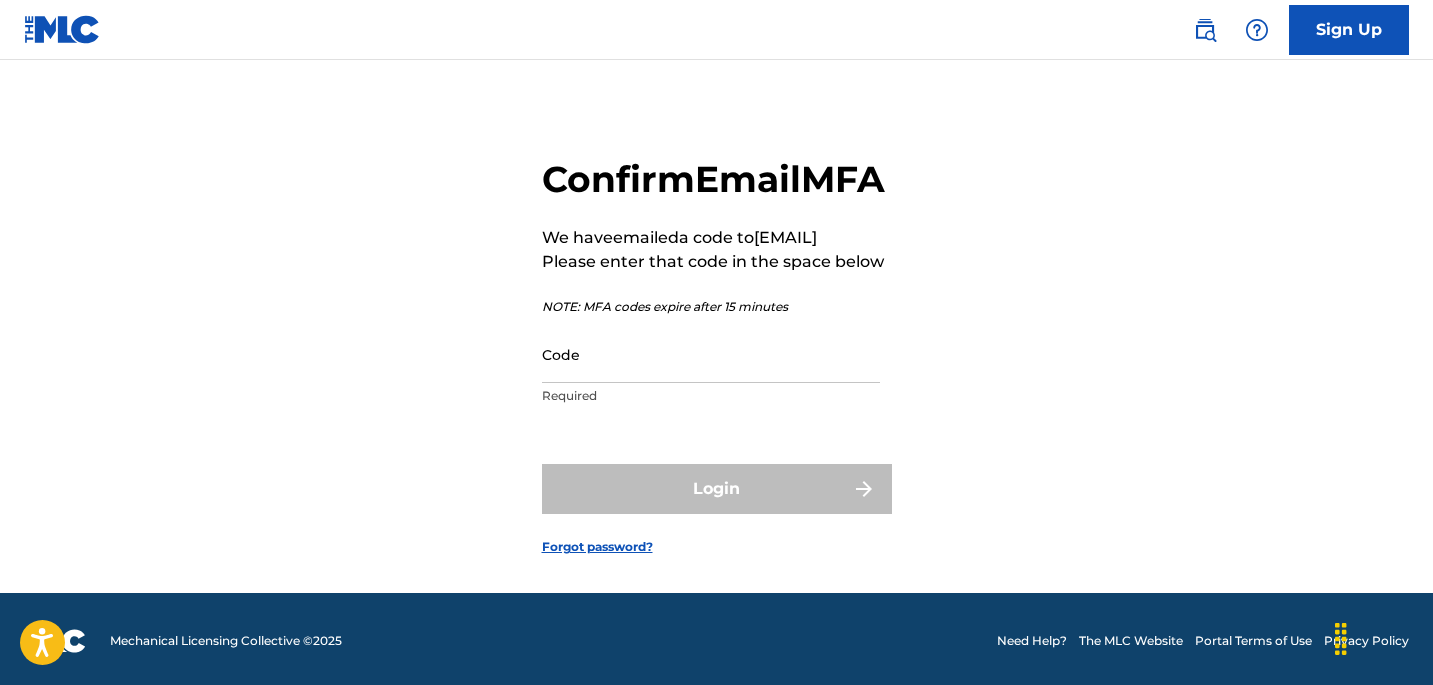 click on "Code" at bounding box center [711, 354] 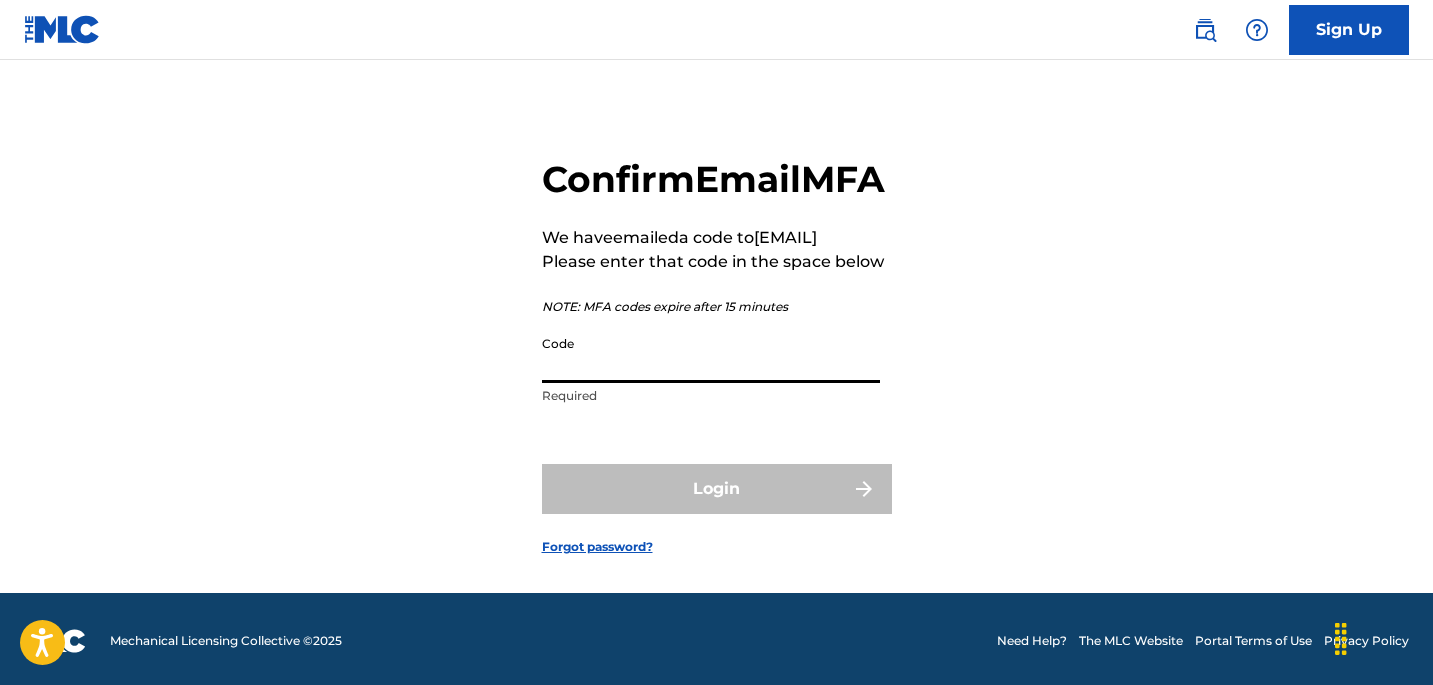 paste on "[NUMBER]" 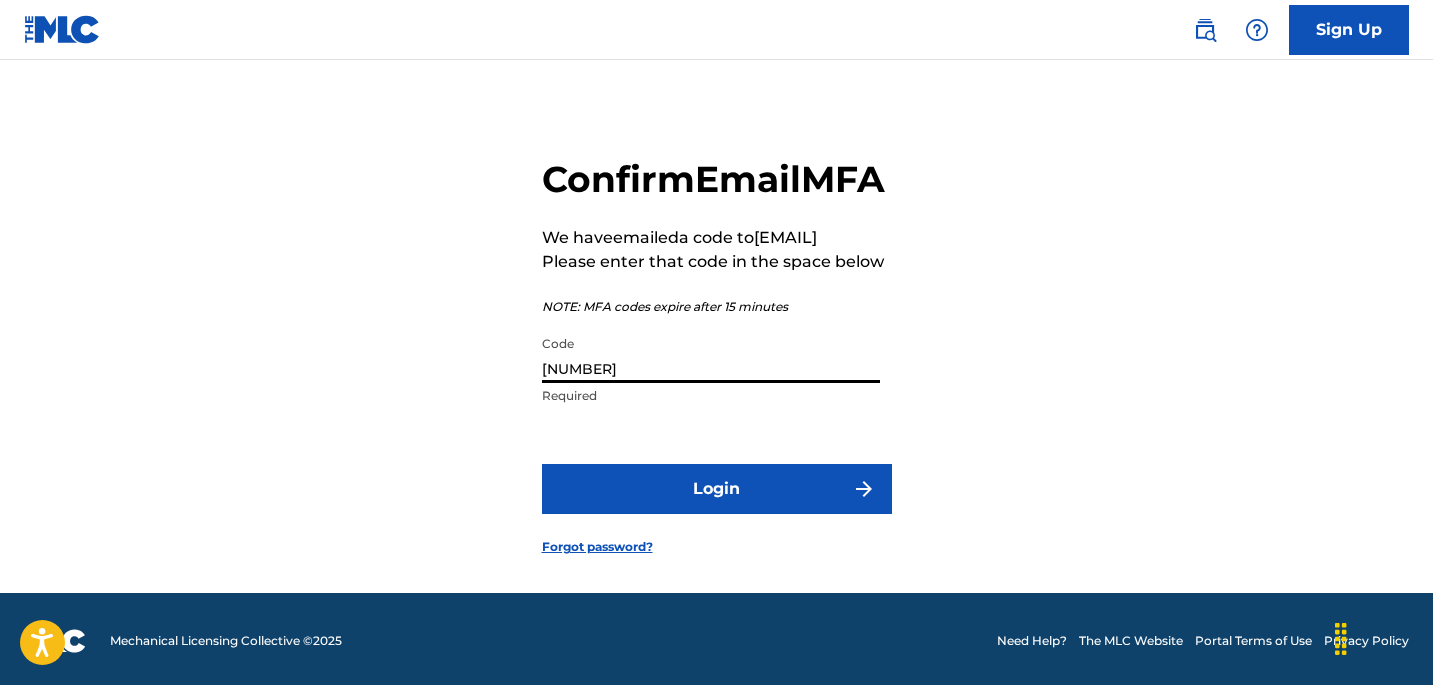 type on "[NUMBER]" 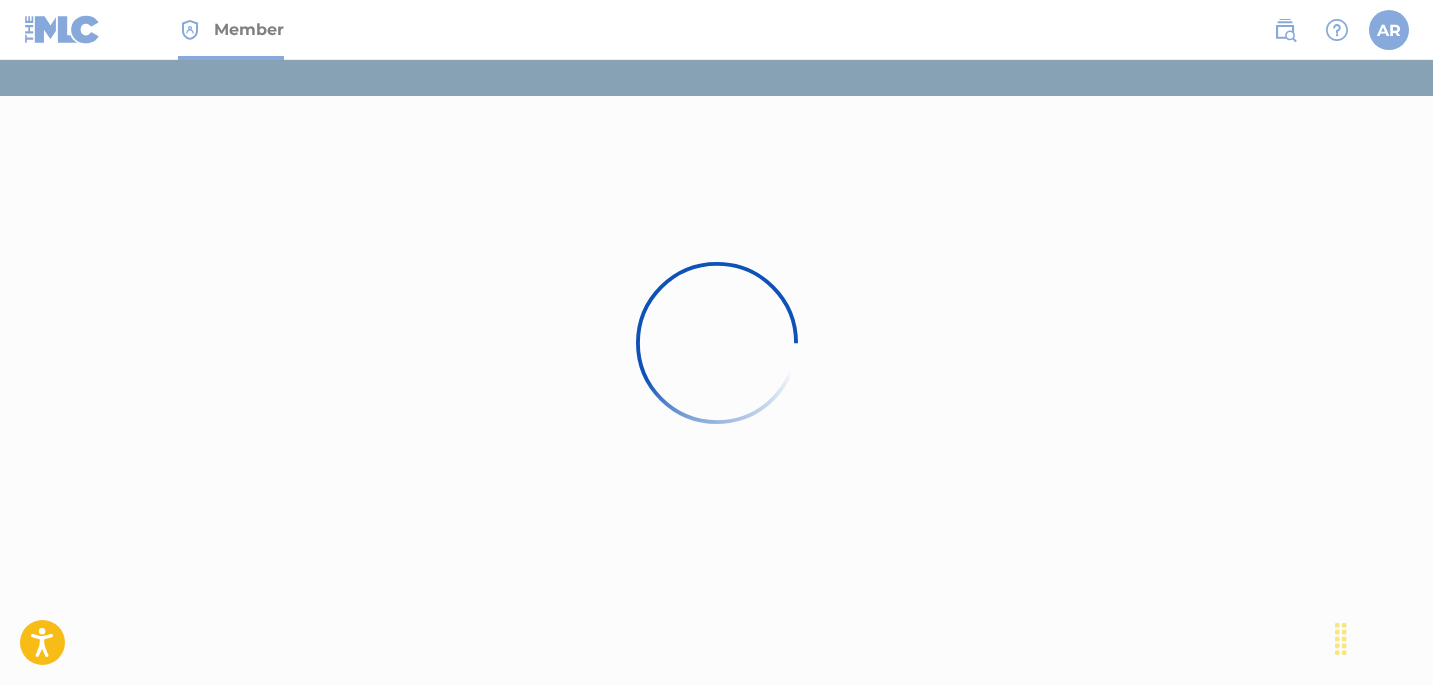 scroll, scrollTop: 0, scrollLeft: 0, axis: both 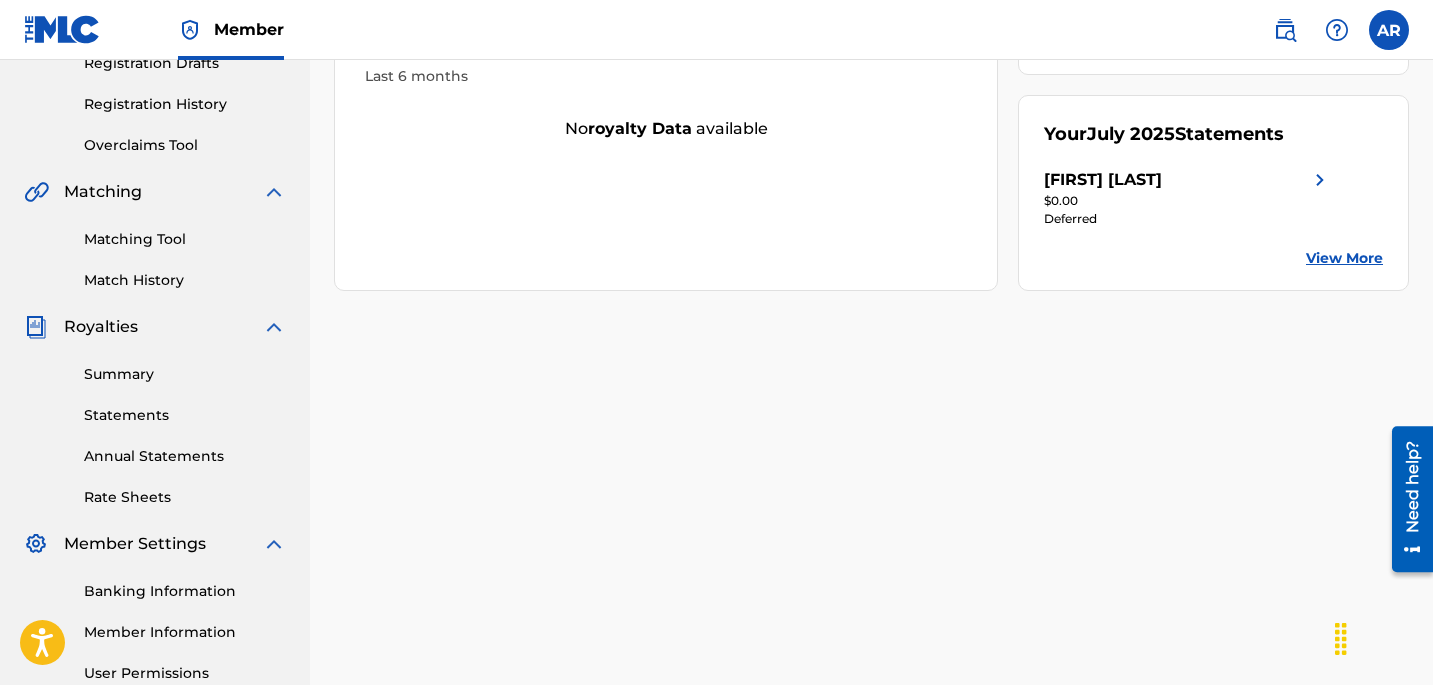 click on "Statements" at bounding box center [185, 415] 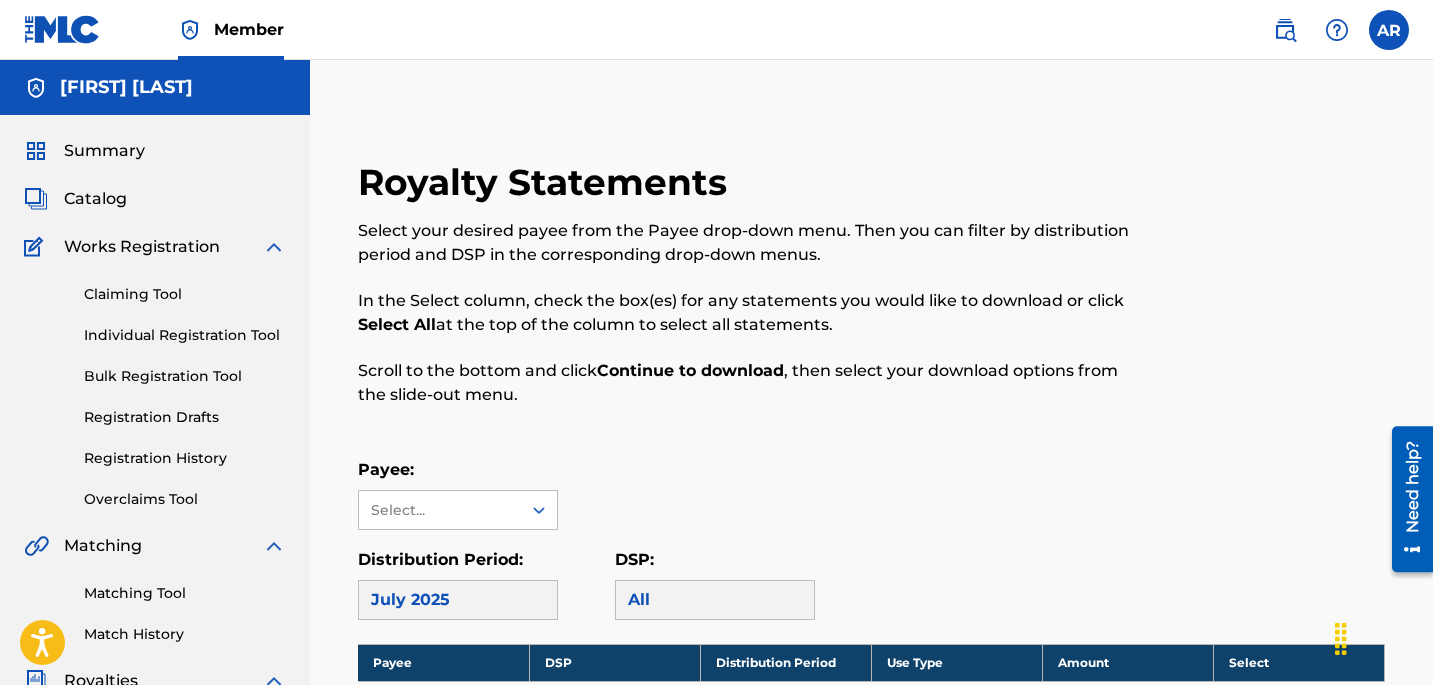 scroll, scrollTop: 177, scrollLeft: 0, axis: vertical 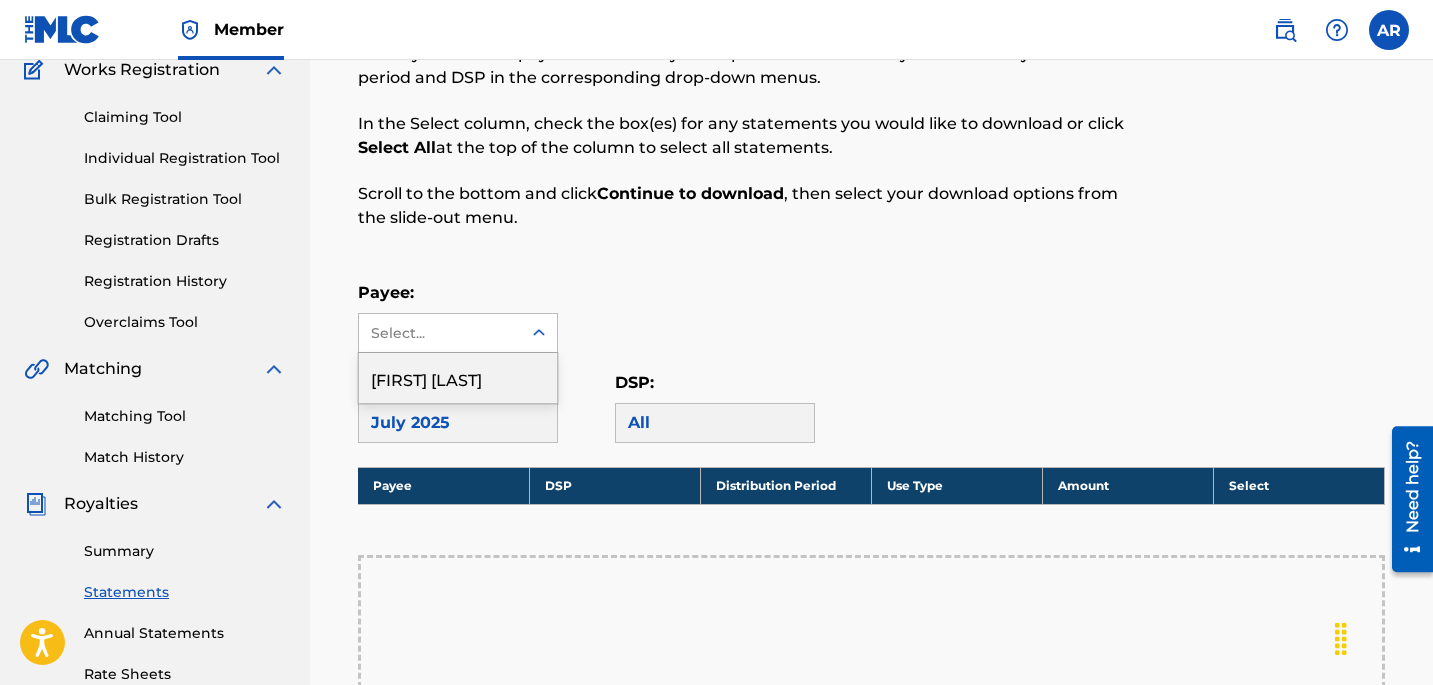 click on "Select..." at bounding box center [440, 333] 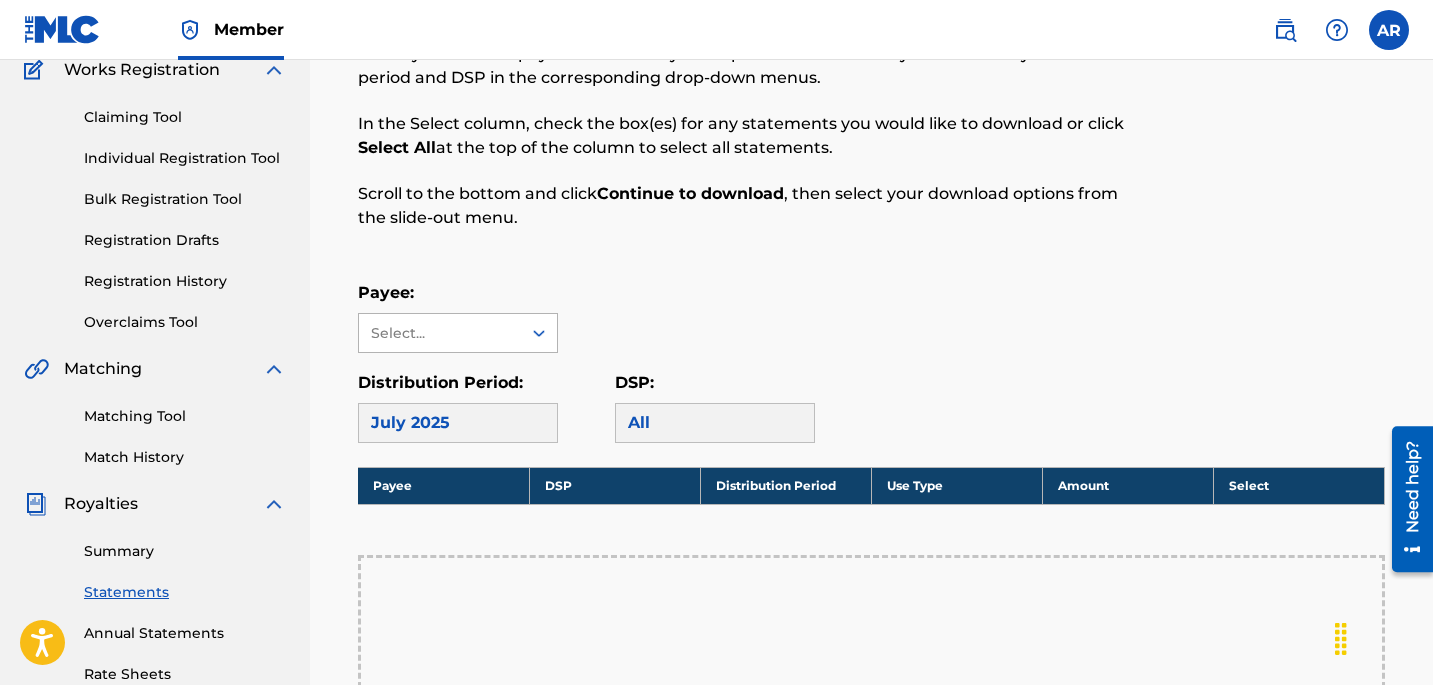 click on "Select..." at bounding box center [439, 333] 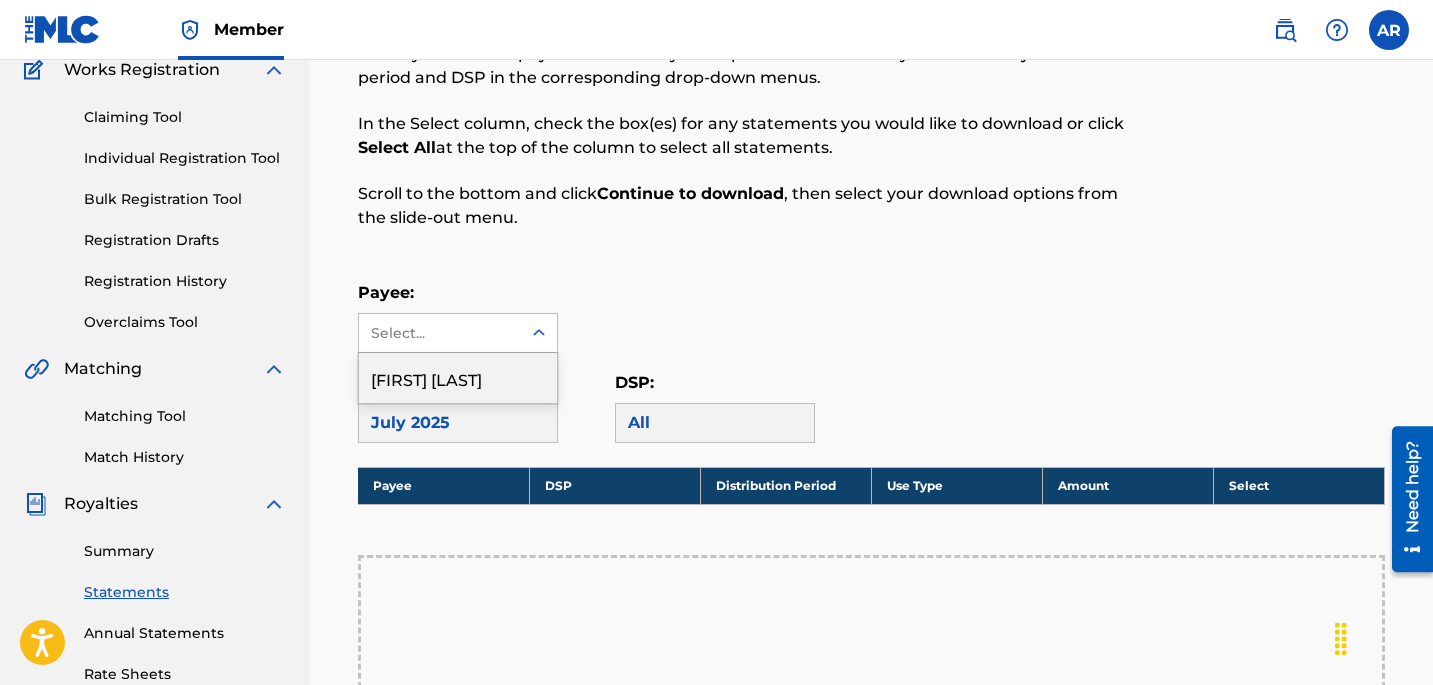 click on "[FIRST] [LAST]" at bounding box center (458, 378) 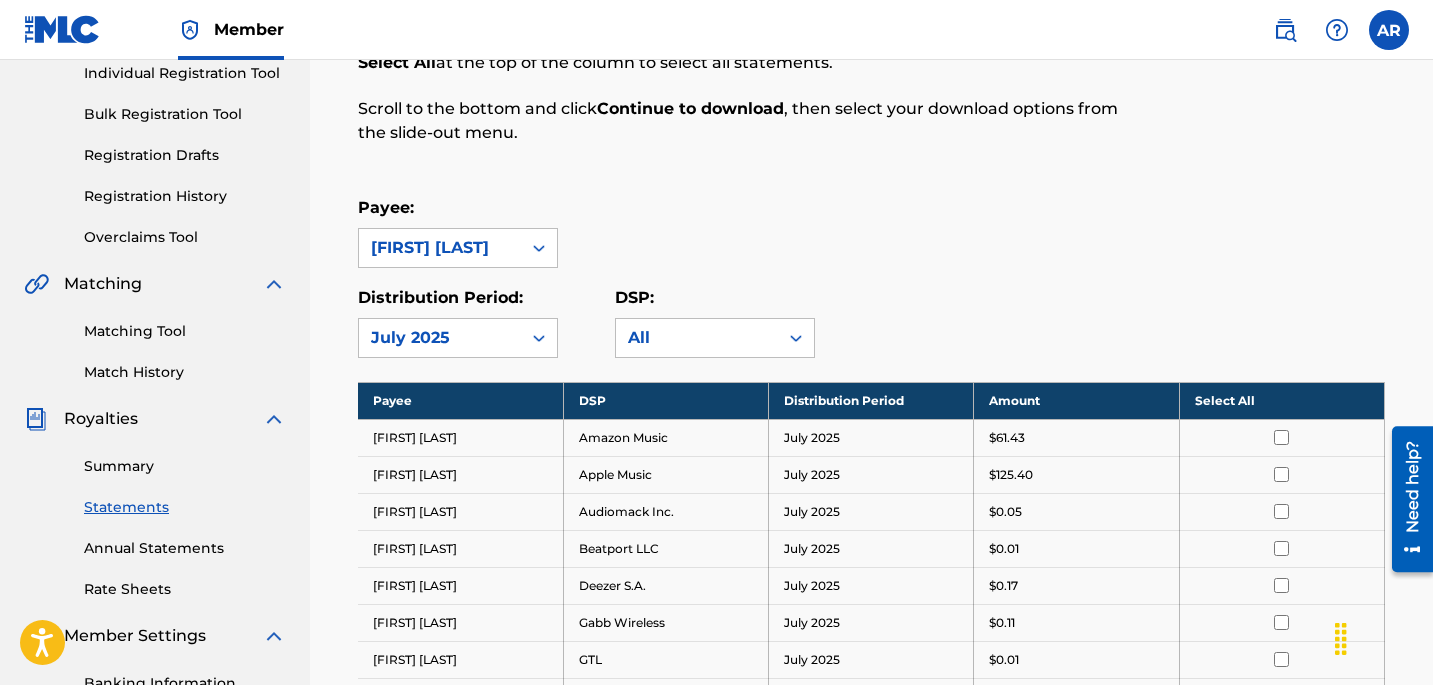scroll, scrollTop: 258, scrollLeft: 0, axis: vertical 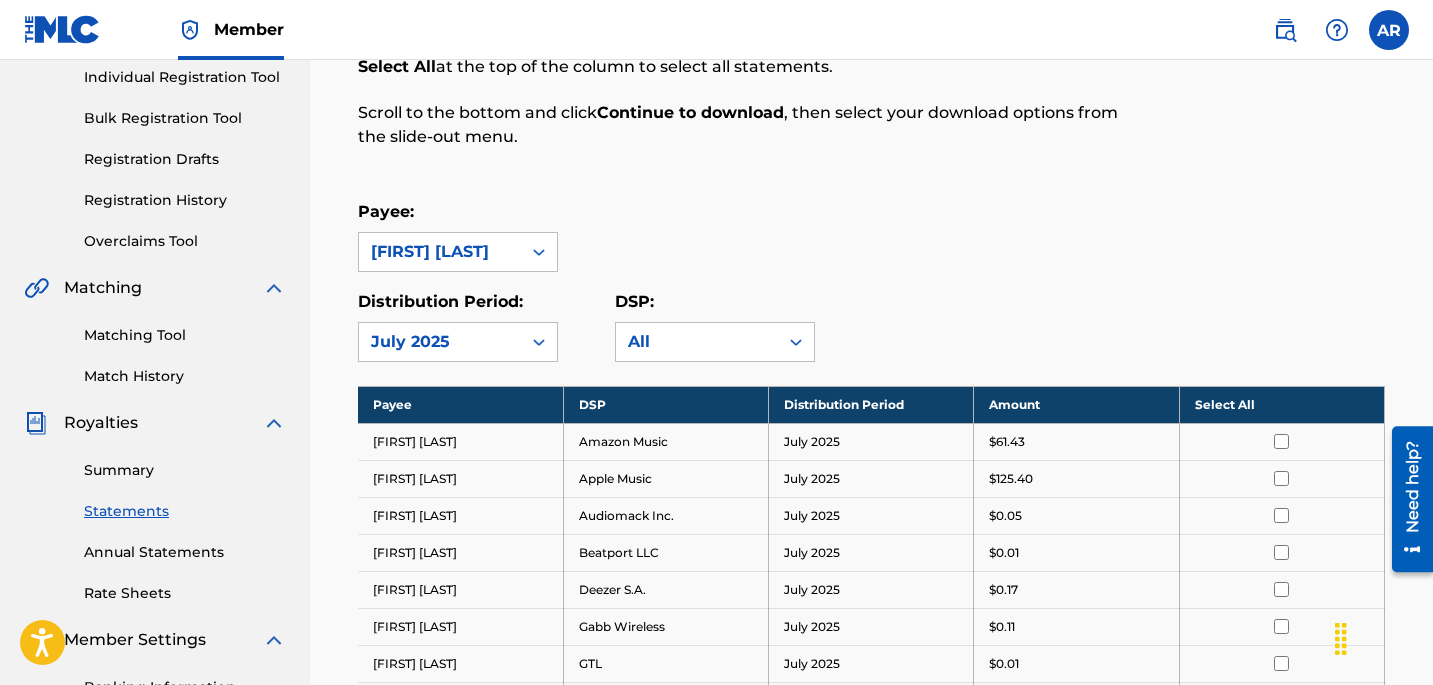 click on "Annual Statements" at bounding box center (185, 552) 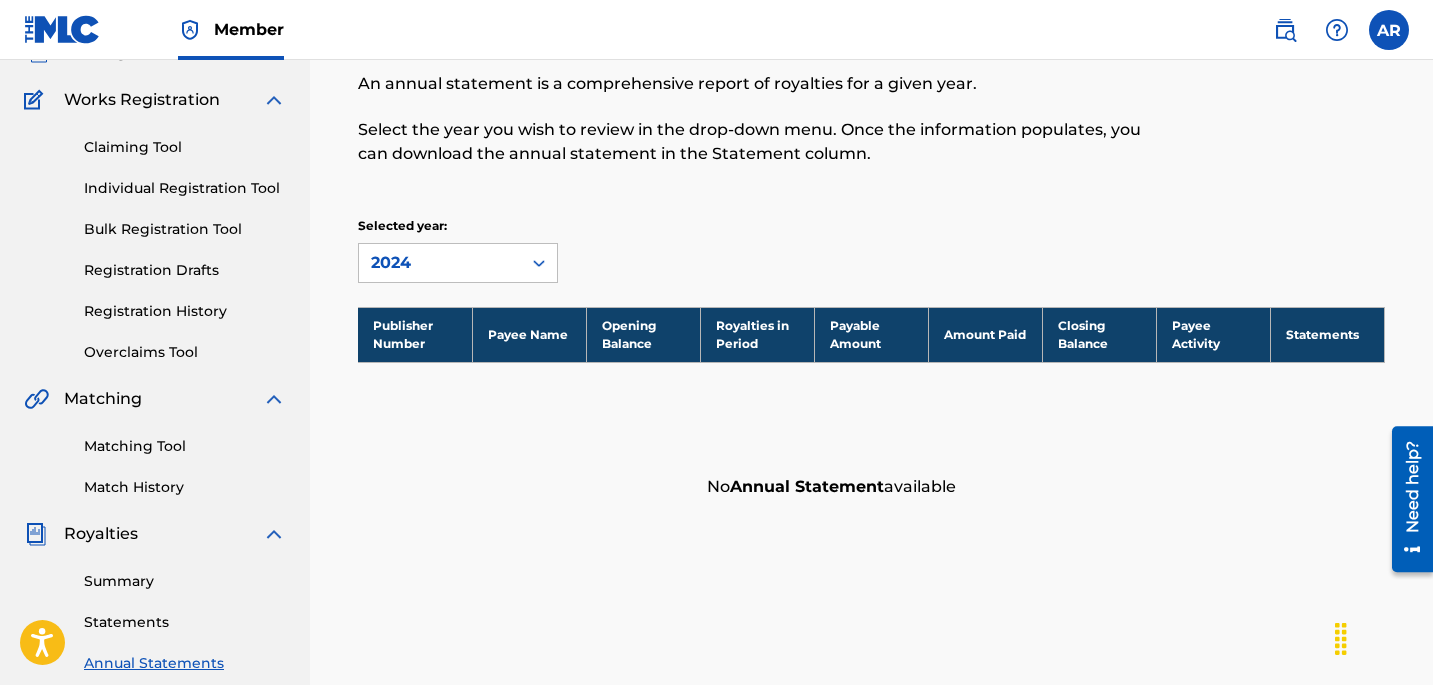 scroll, scrollTop: 154, scrollLeft: 0, axis: vertical 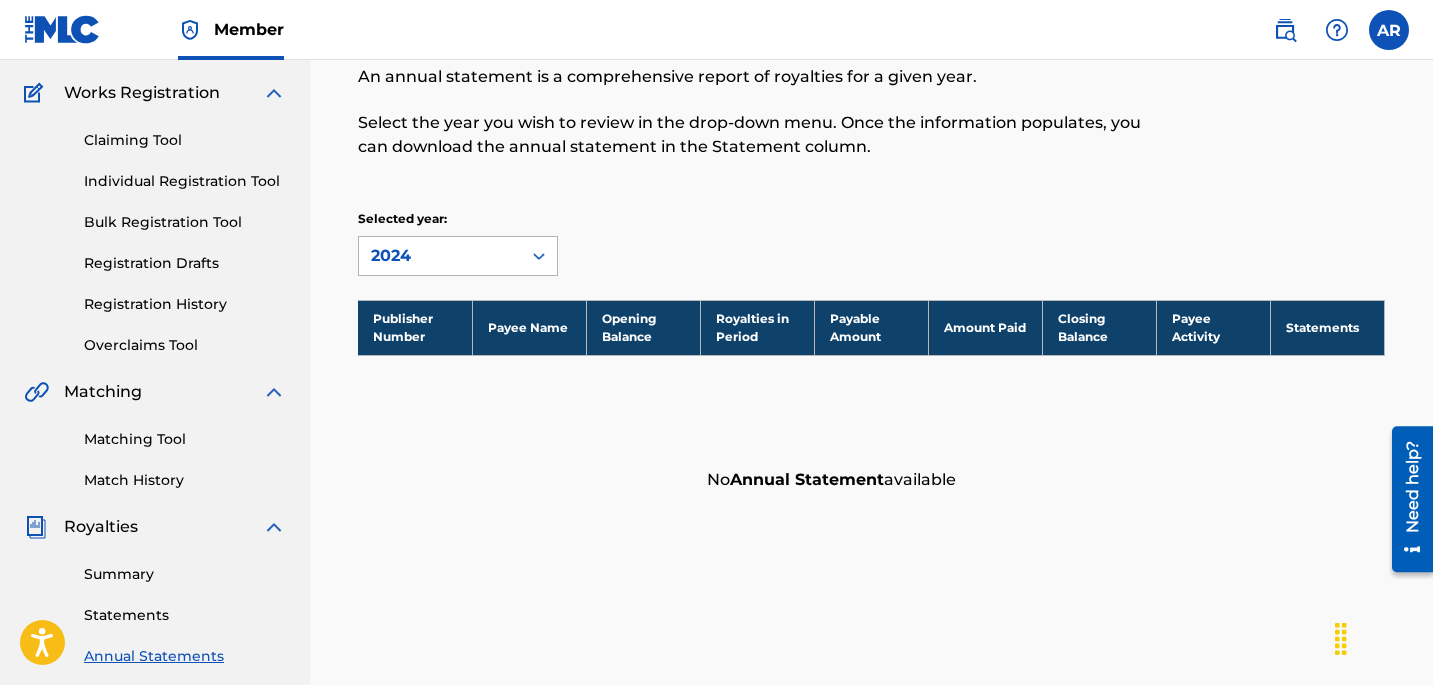 click on "2024" at bounding box center (440, 256) 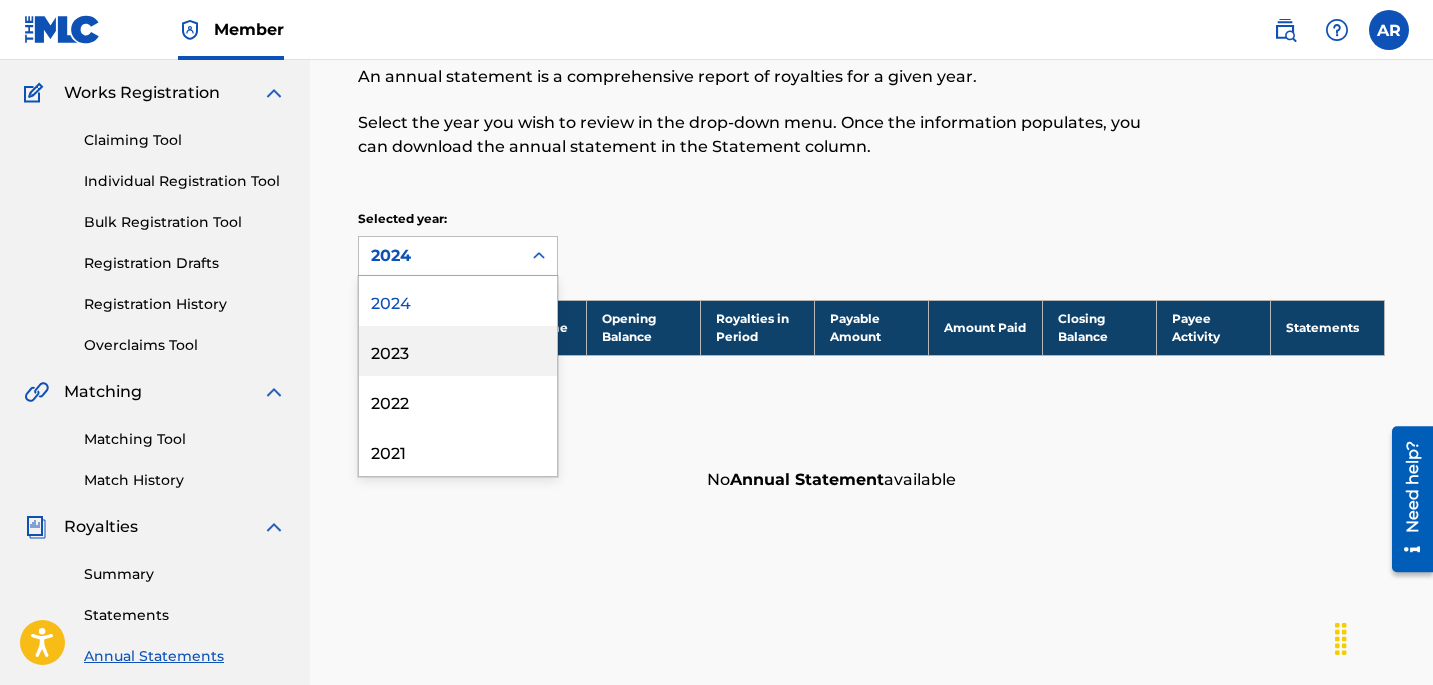 click on "2023" at bounding box center [458, 351] 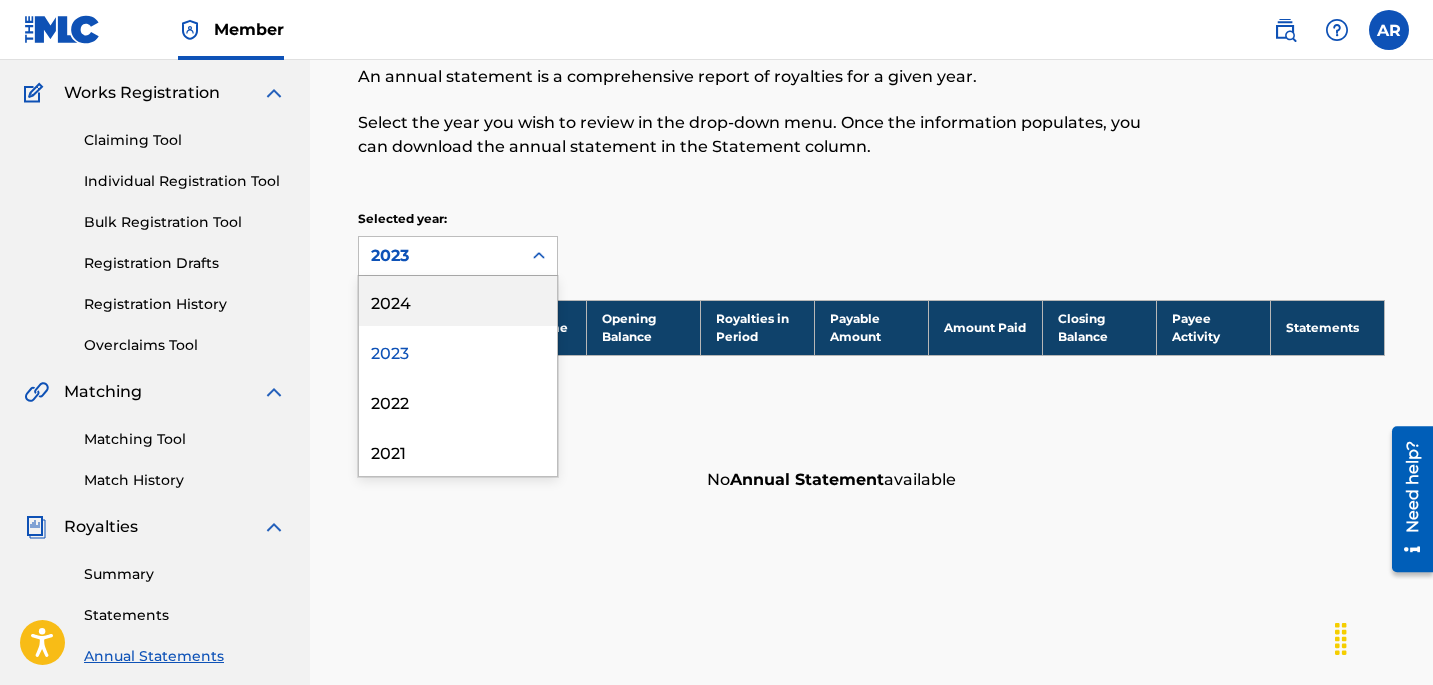 click on "2023" at bounding box center (440, 256) 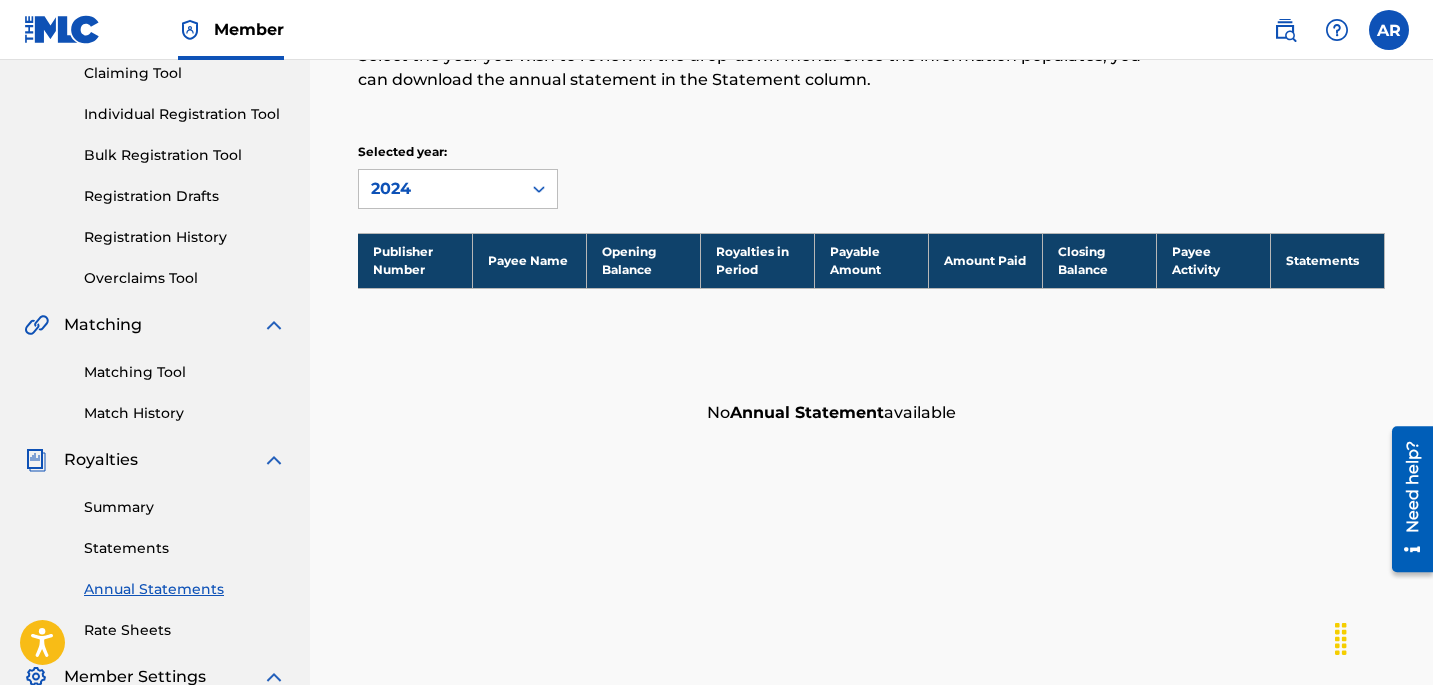 scroll, scrollTop: 230, scrollLeft: 0, axis: vertical 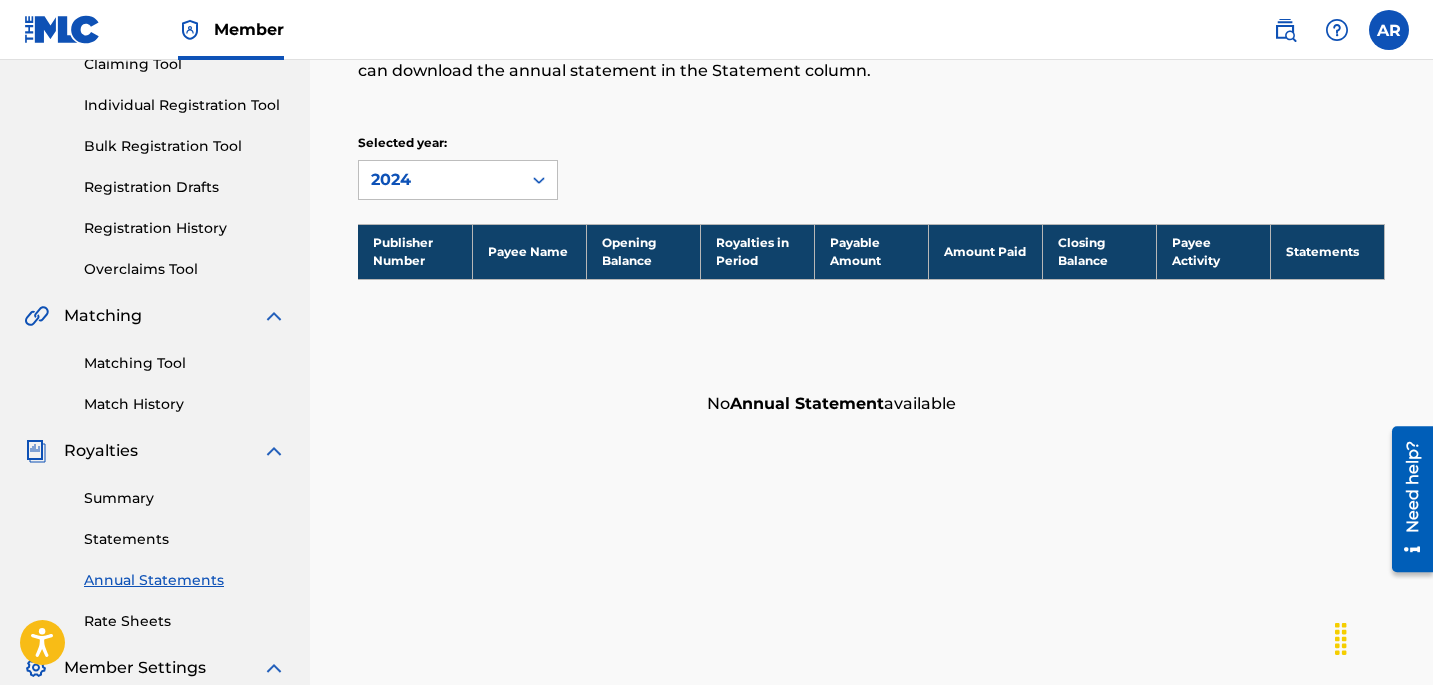 click on "Summary" at bounding box center (185, 498) 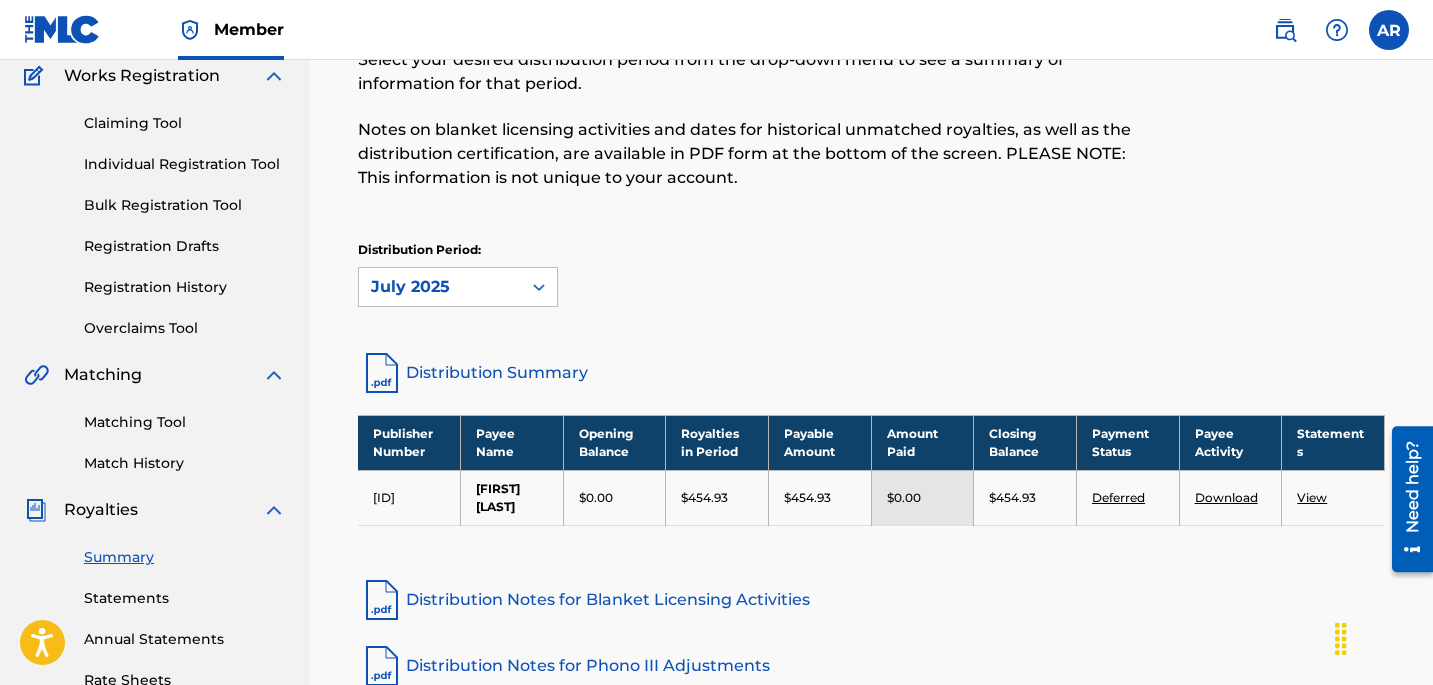 scroll, scrollTop: 522, scrollLeft: 0, axis: vertical 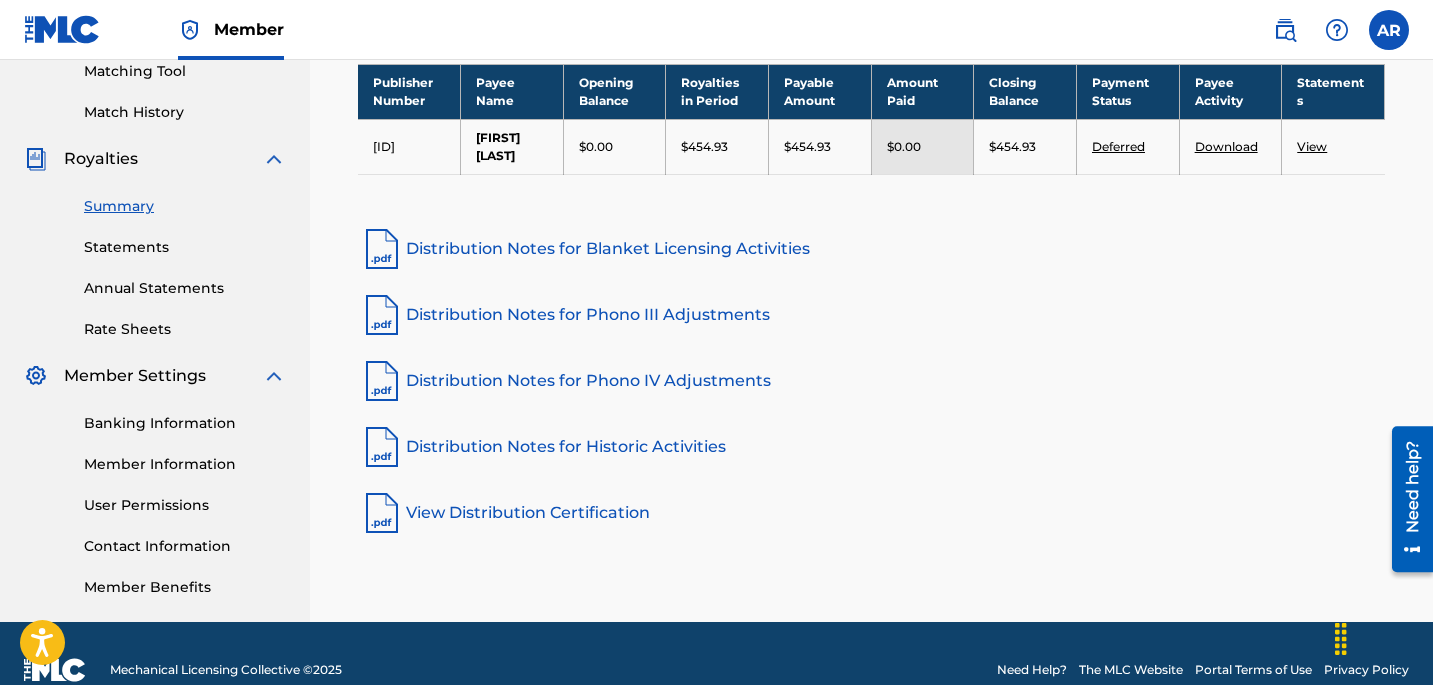 click on "Statements" at bounding box center [185, 247] 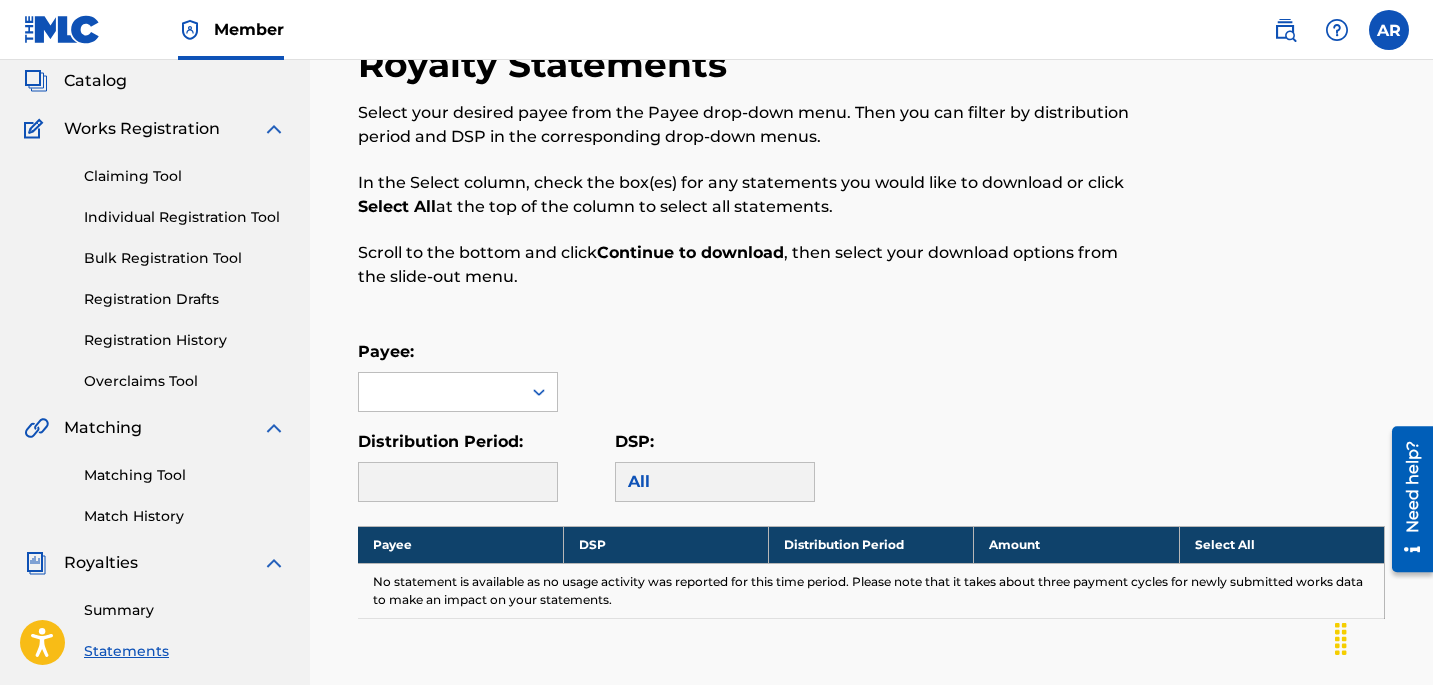 scroll, scrollTop: 213, scrollLeft: 0, axis: vertical 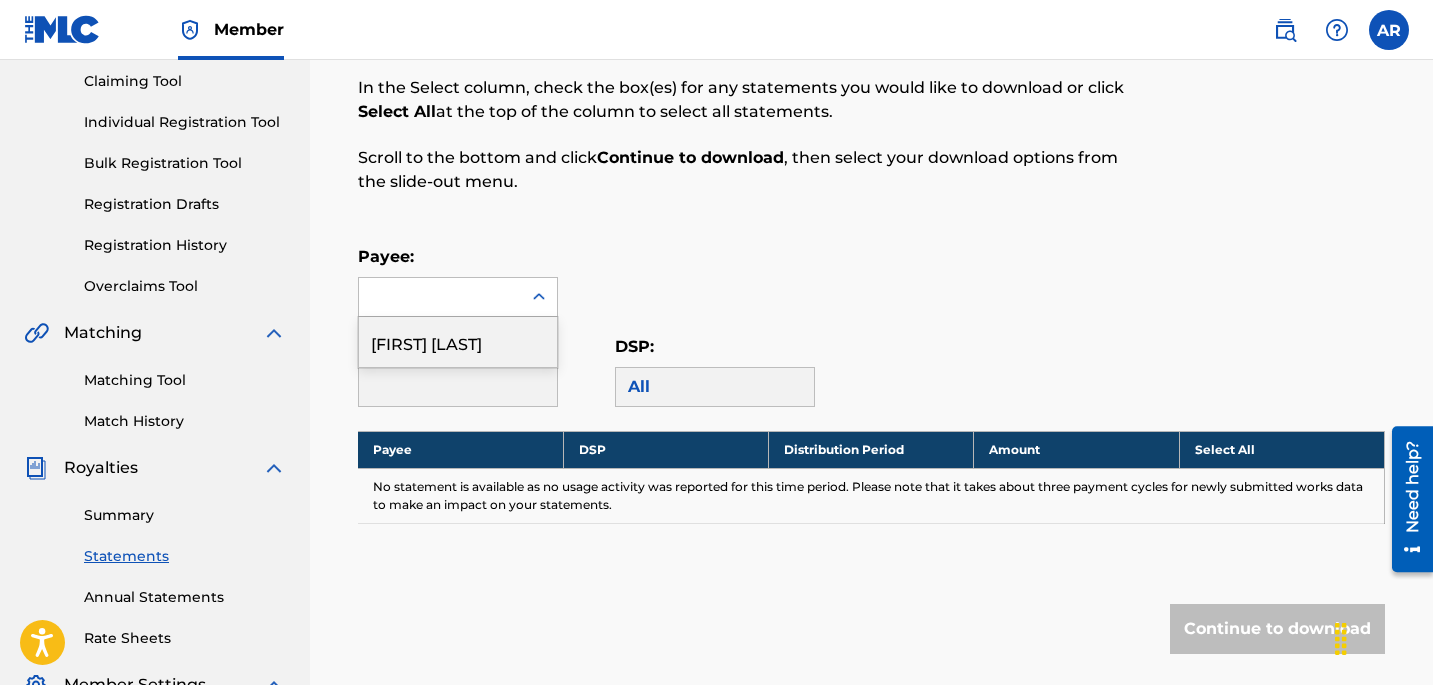 click at bounding box center [440, 297] 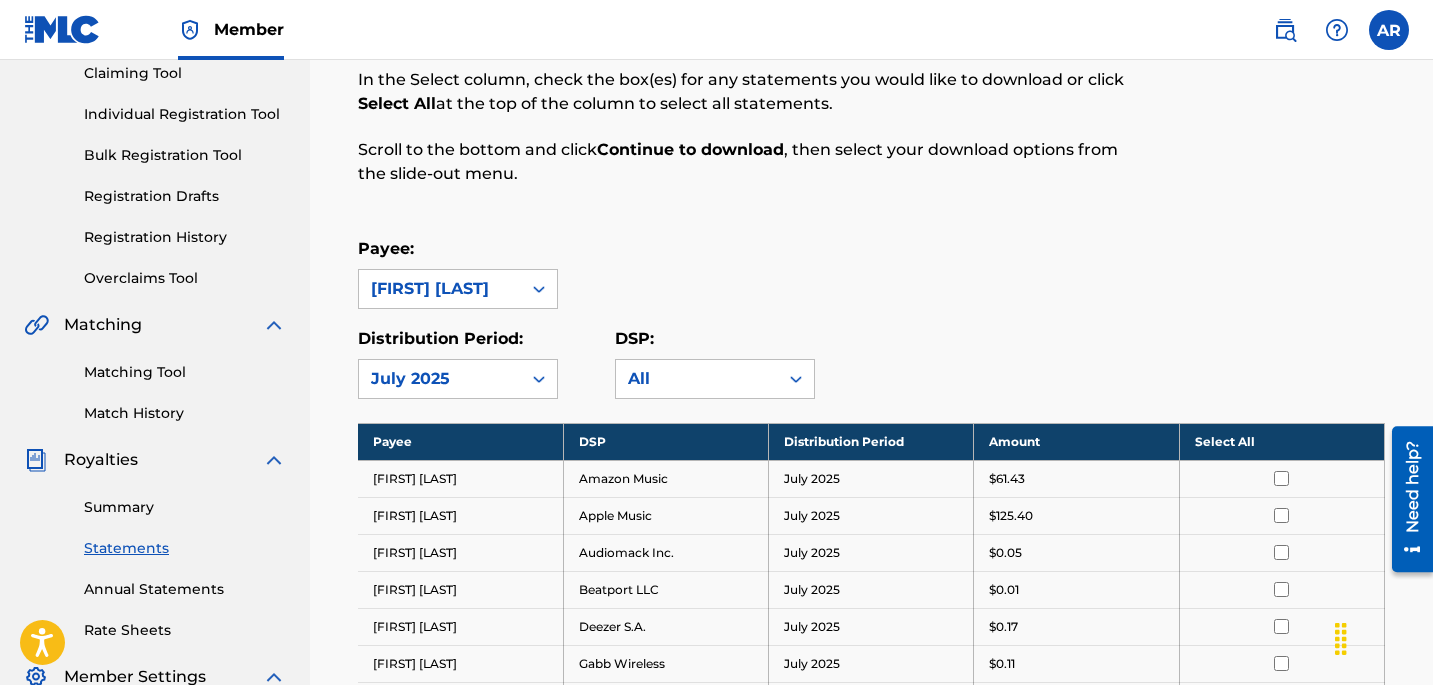 scroll, scrollTop: 261, scrollLeft: 0, axis: vertical 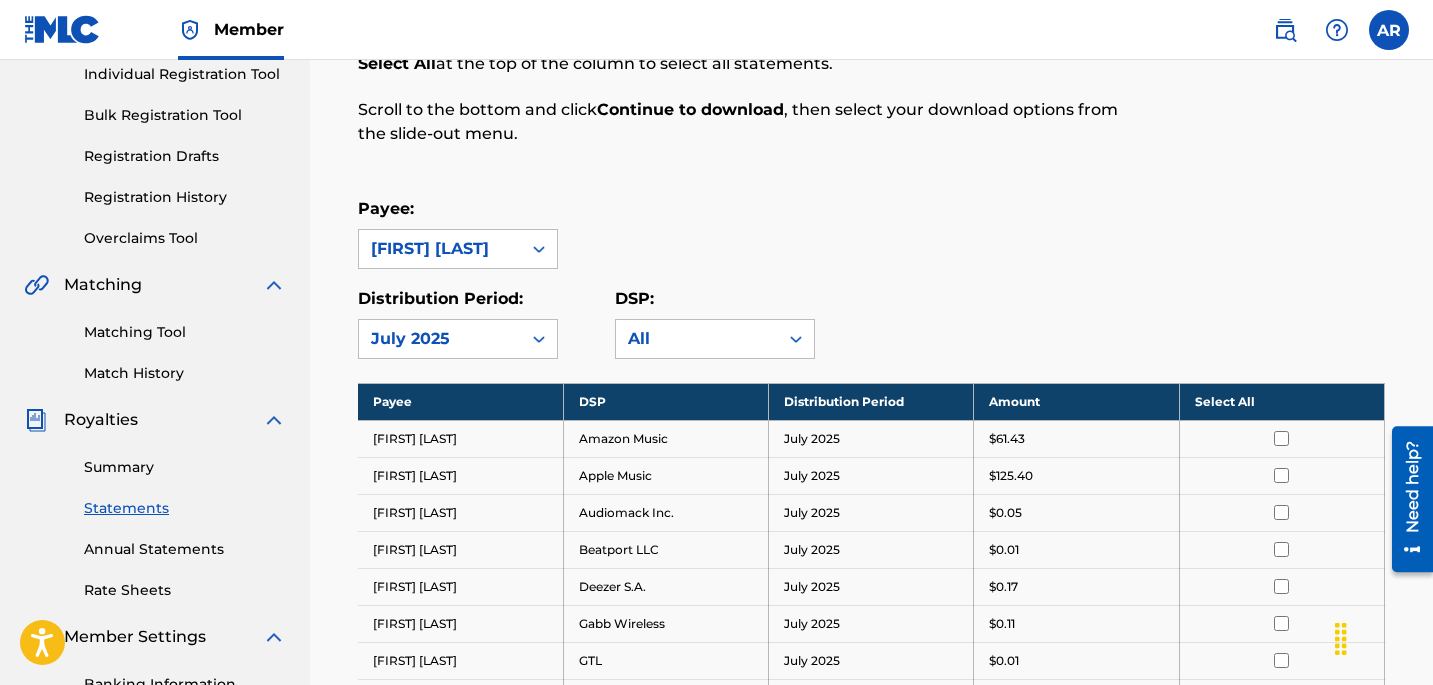 click on "Royalty Statements Select your desired payee from the Payee drop-down menu. Then you can filter by distribution period and DSP in the corresponding drop-down menus. In the Select column, check the box(es) for any statements you would like to download or click    Select All   at the top of the column to select all statements. Scroll to the bottom and click  Continue to download , then select your download options from the slide-out menu. Payee: option [FIRST] [LAST], selected. [FIRST] [LAST] Distribution Period: July 2025 DSP: All Payee DSP Distribution Period Amount Select All [FIRST] [LAST] Amazon Music July 2025 $61.43 [FIRST] [LAST] Apple Music July 2025 $125.40 [FIRST] [LAST] Audiomack Inc. July 2025 $0.05 [FIRST] [LAST] Beatport LLC July 2025 $0.01 [FIRST] [LAST] Deezer S.A. July 2025 $0.17 [FIRST] [LAST] Gabb Wireless July 2025 $0.11 [FIRST] [LAST] GTL  July 2025 $0.01 [FIRST] [LAST] hoopla July 2025 $0.01 [FIRST] [LAST] iHeartRadio July 2025 $0.03 [FIRST] [LAST] Pandora July 2025 $2.57" at bounding box center [871, 616] 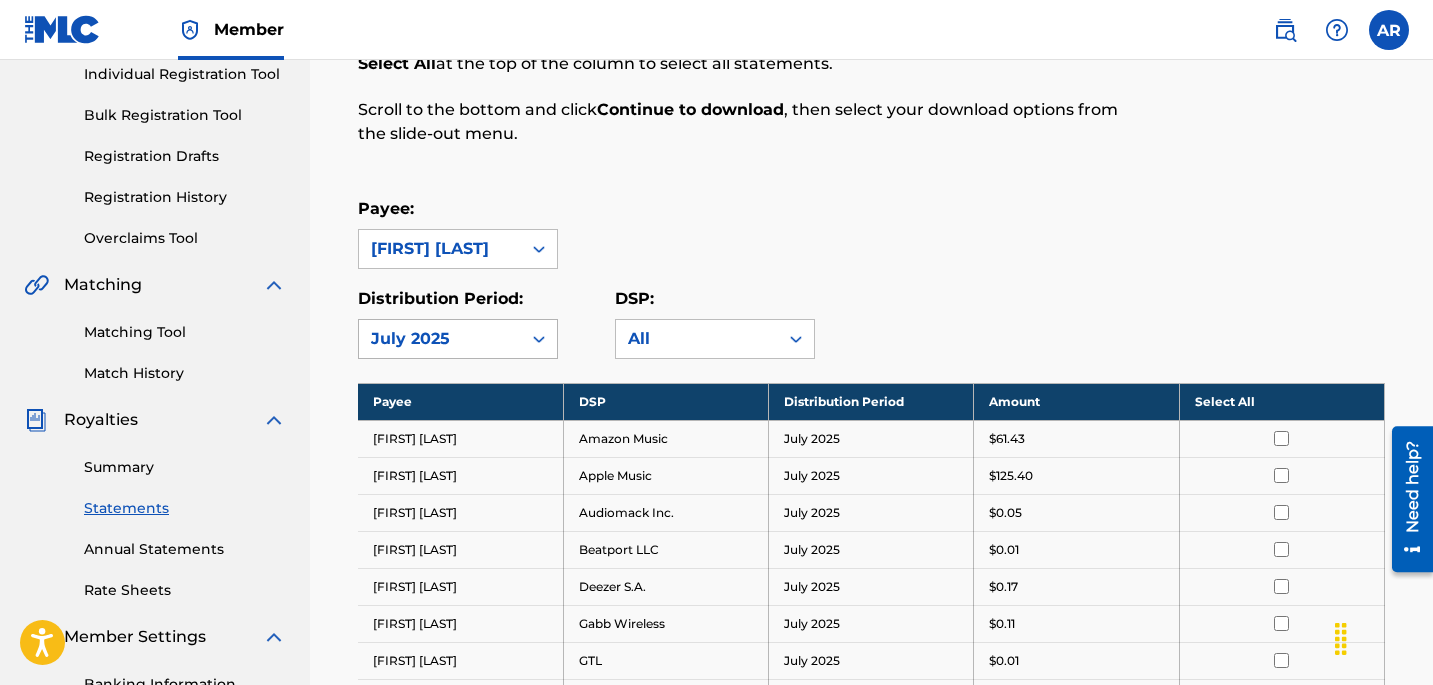 click on "July 2025" at bounding box center [440, 339] 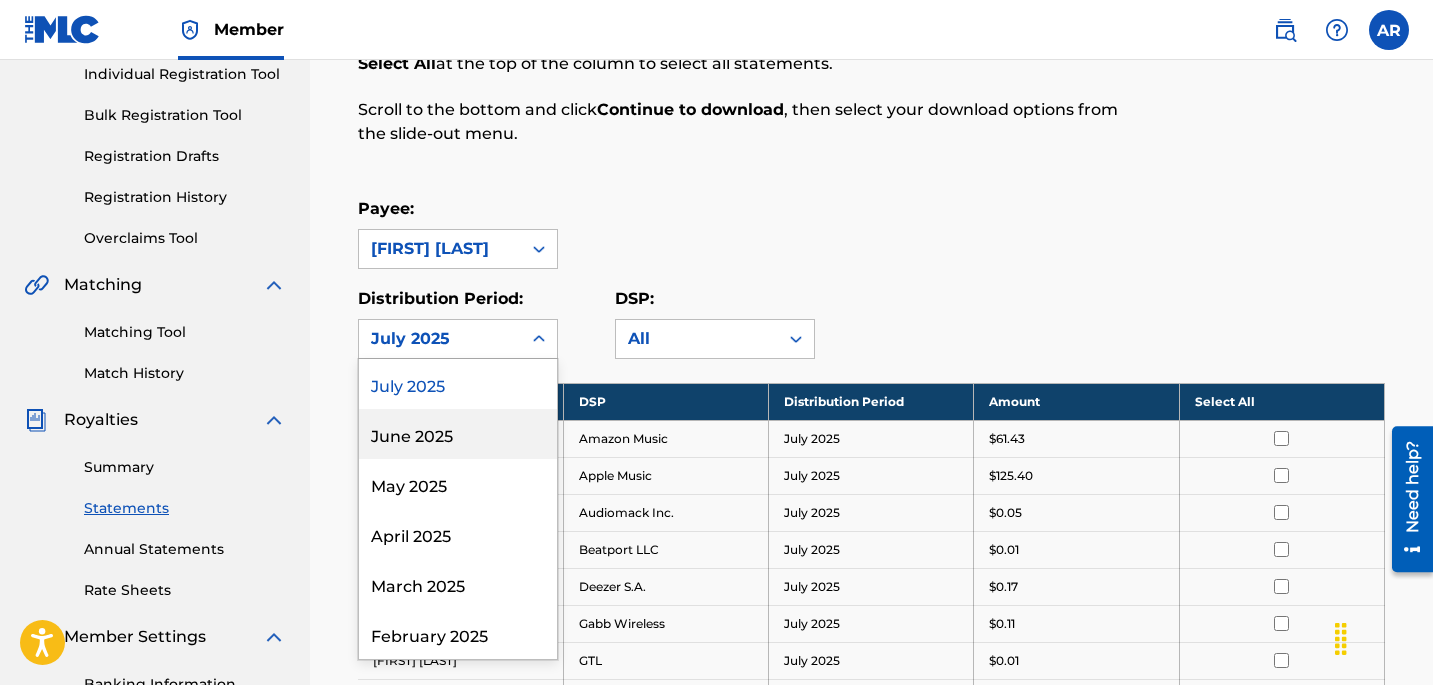 click on "June 2025" at bounding box center (458, 434) 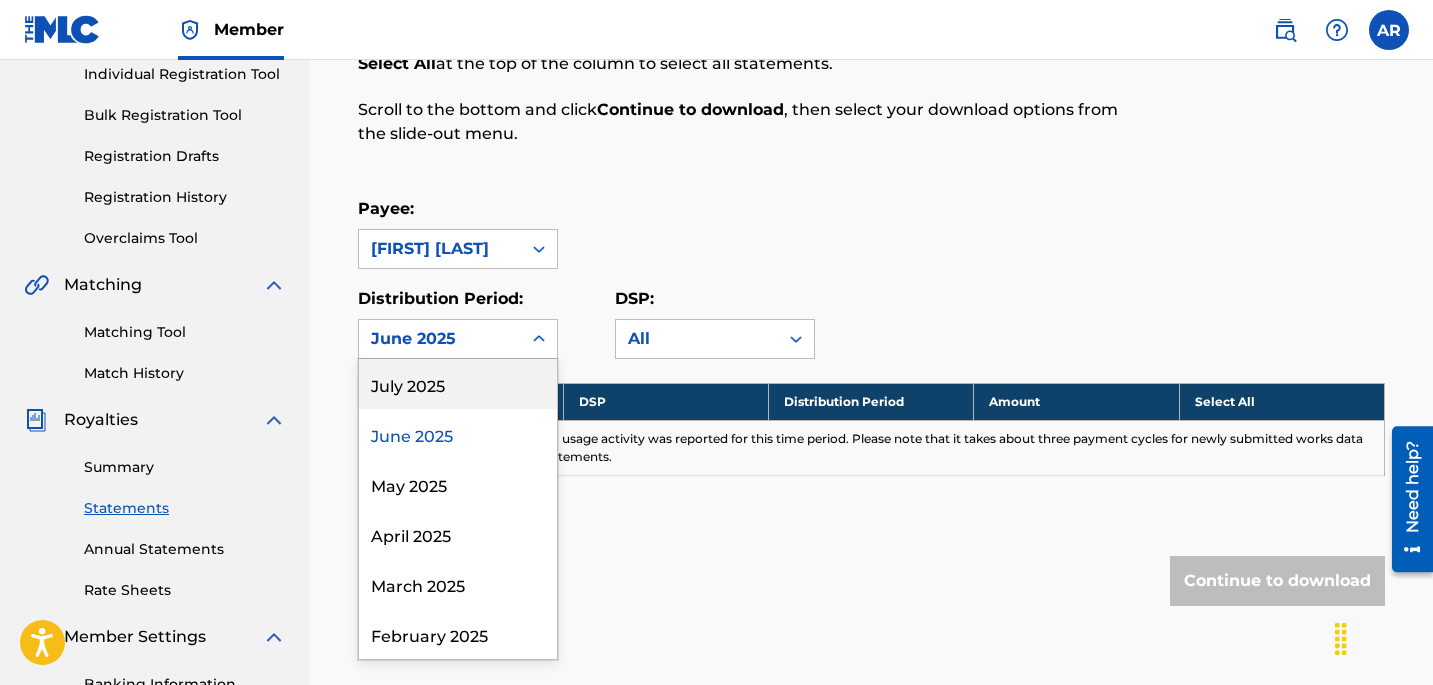 click on "June 2025" at bounding box center (440, 339) 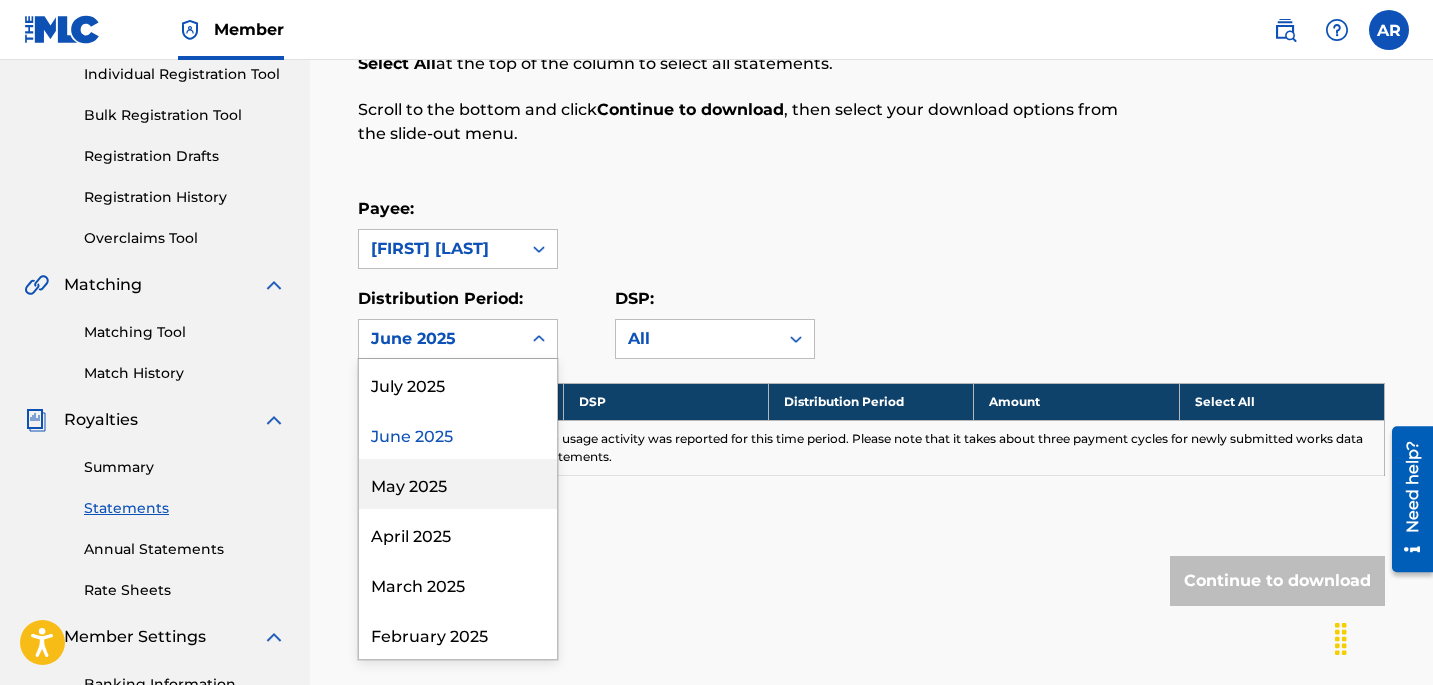 click on "May 2025" at bounding box center [458, 484] 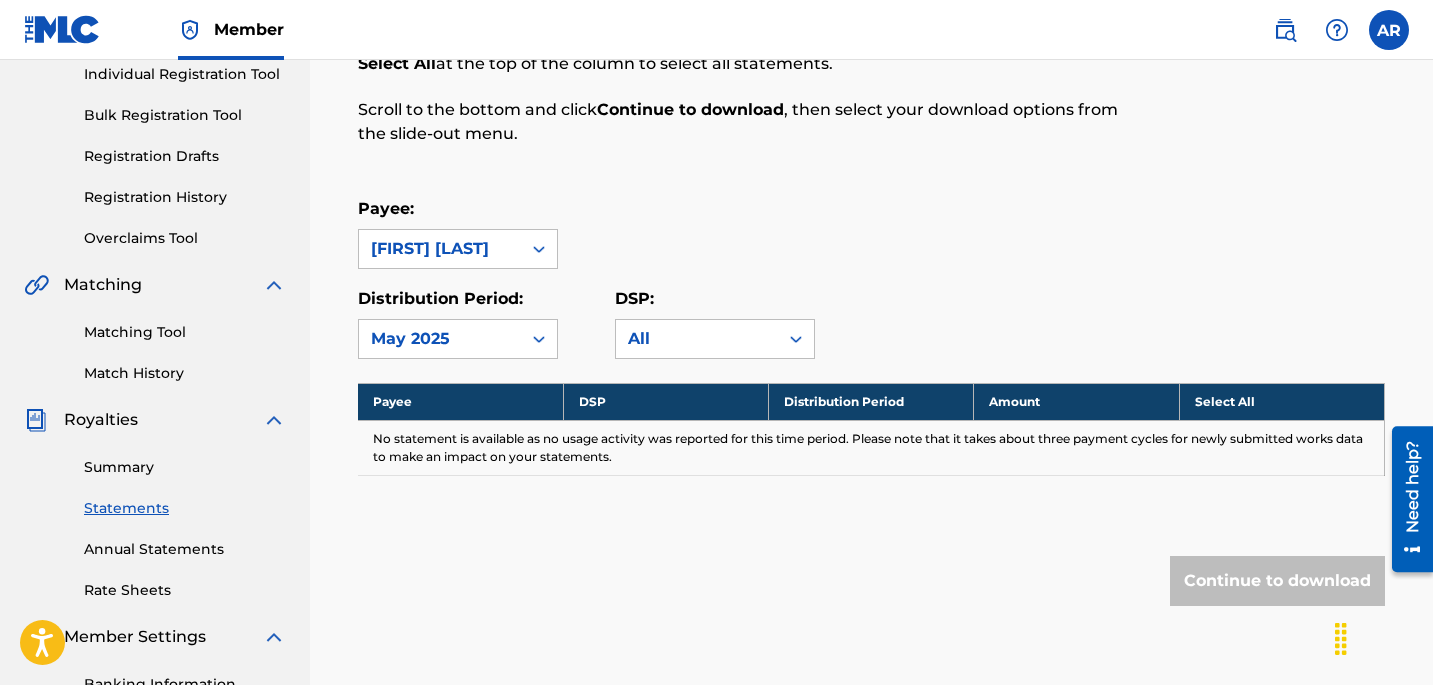 click on "May 2025" at bounding box center (440, 339) 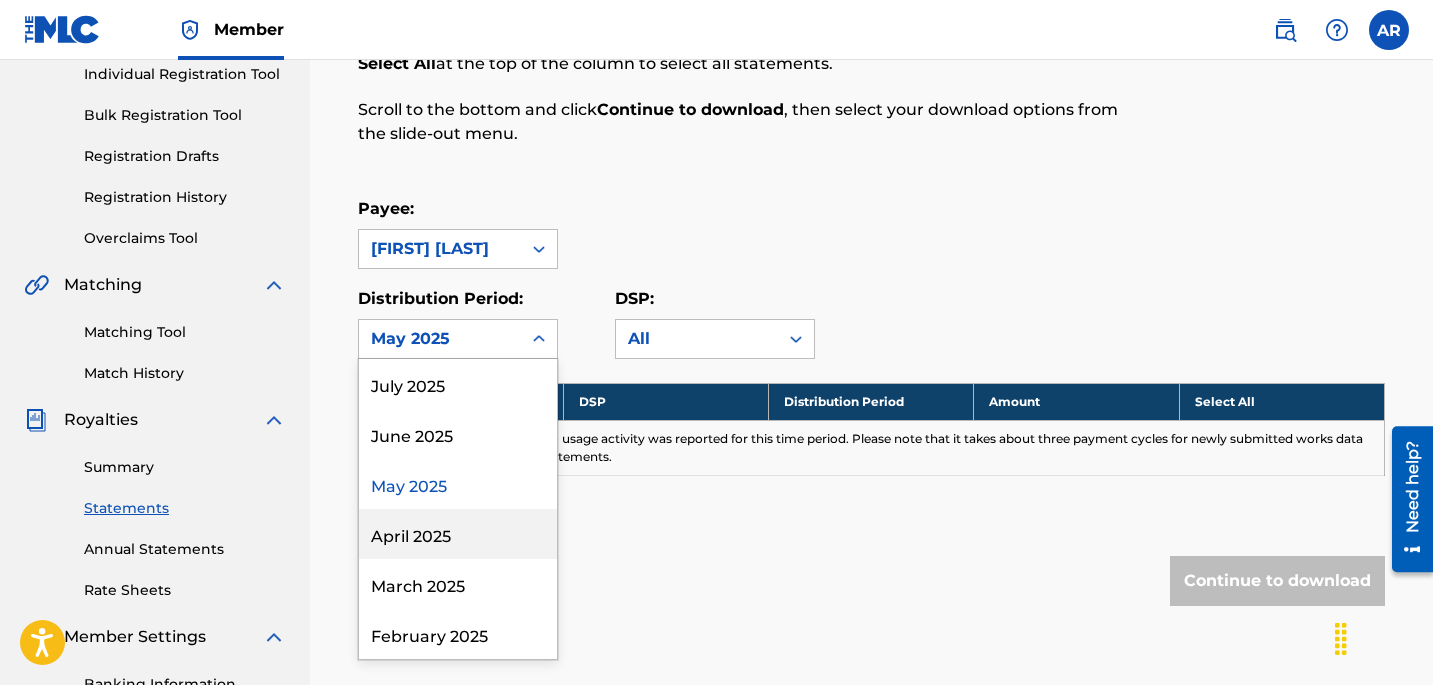 click on "April 2025" at bounding box center (458, 534) 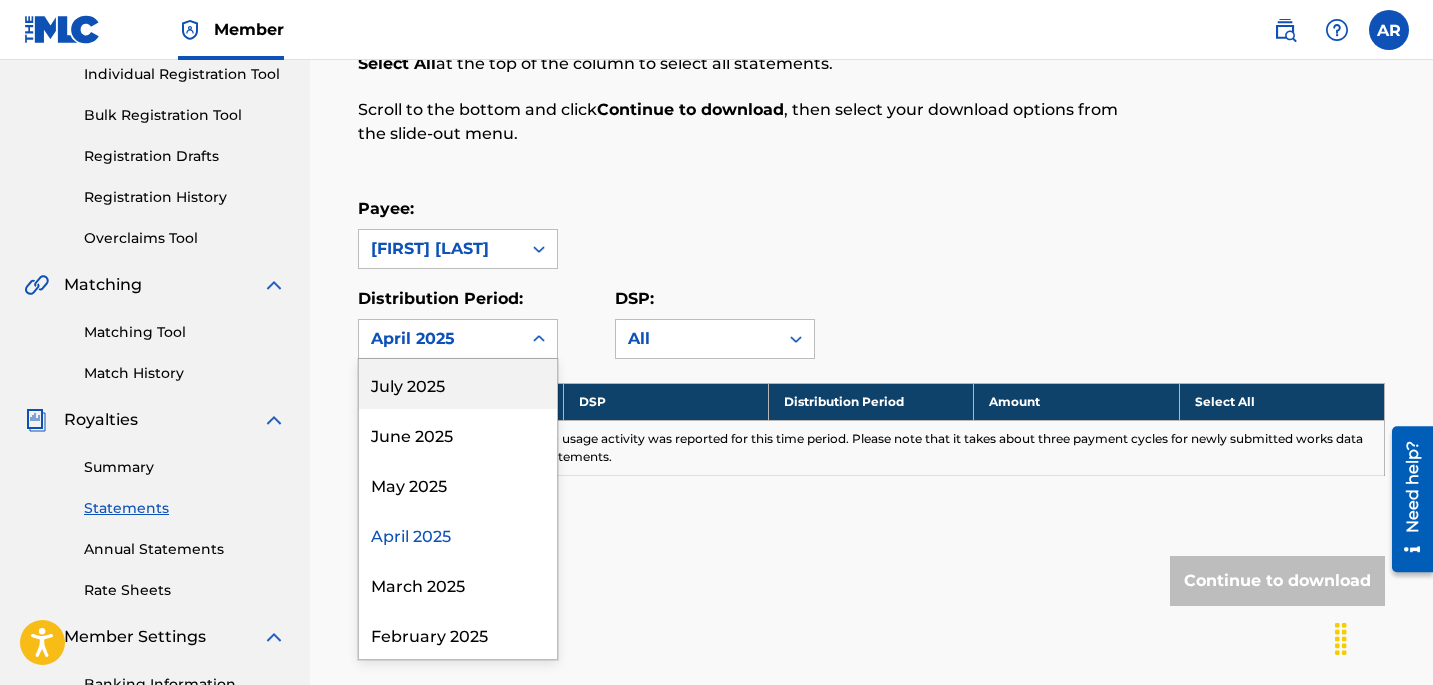 click on "April 2025" at bounding box center (440, 339) 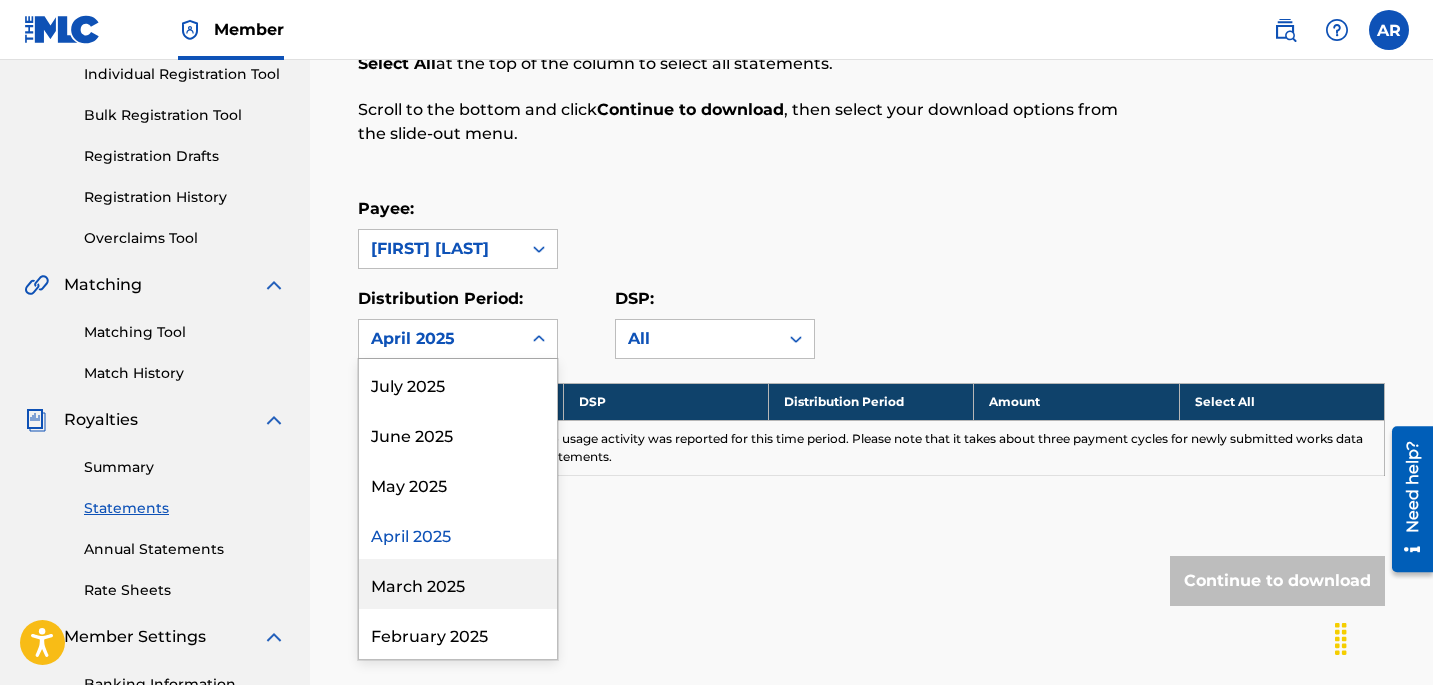 click on "March 2025" at bounding box center [458, 584] 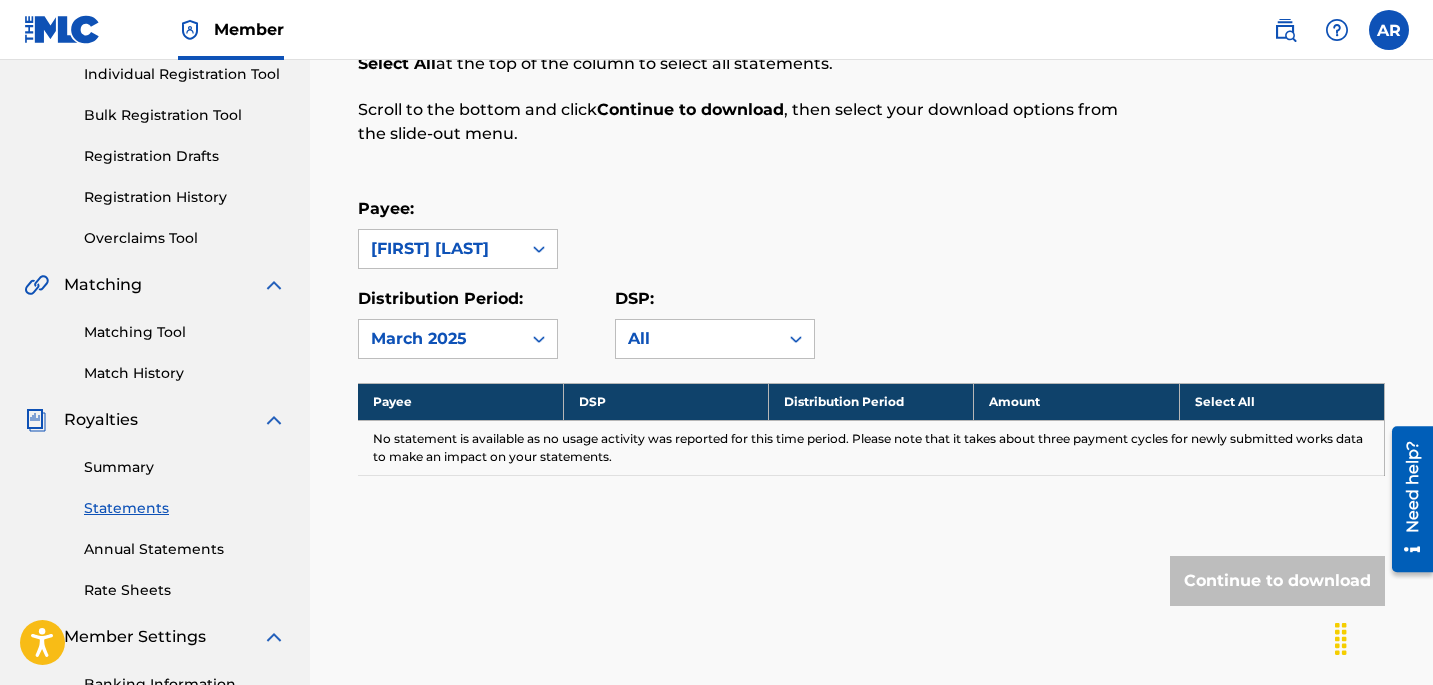 click on "March 2025" at bounding box center (440, 339) 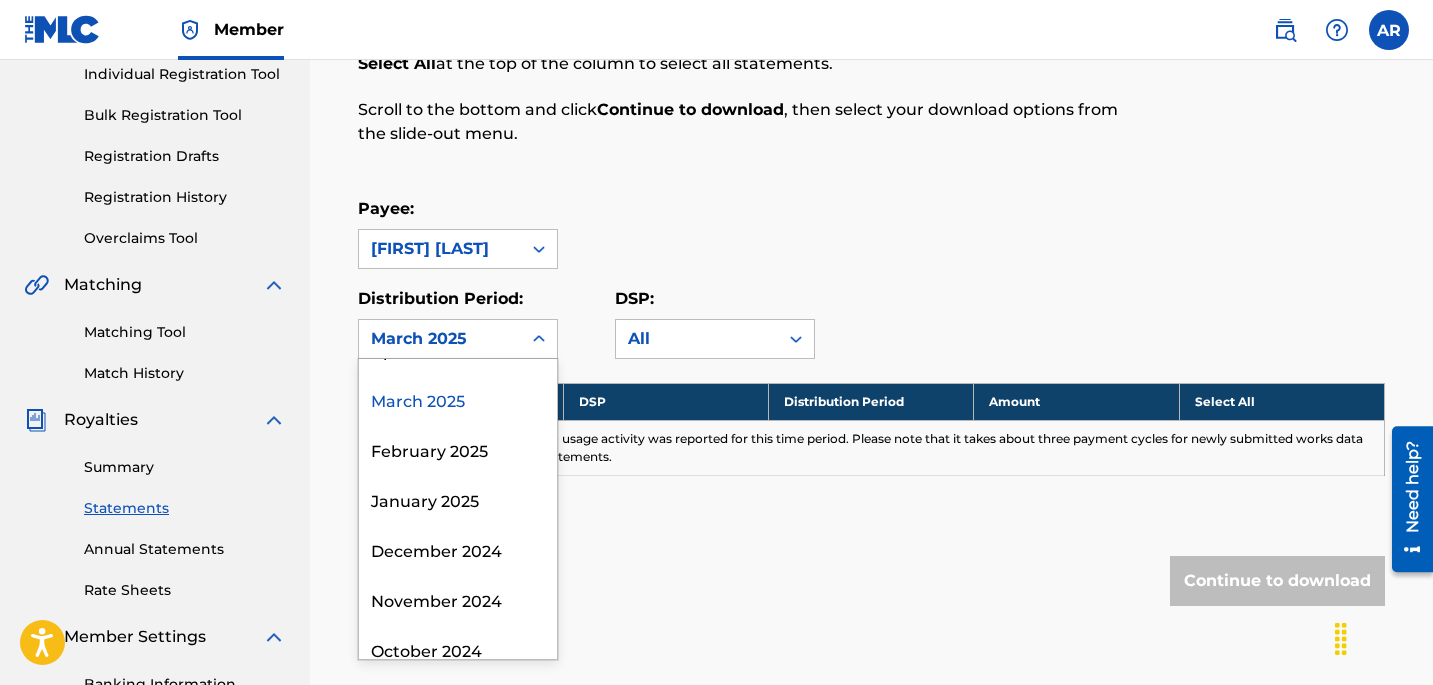 scroll, scrollTop: 187, scrollLeft: 0, axis: vertical 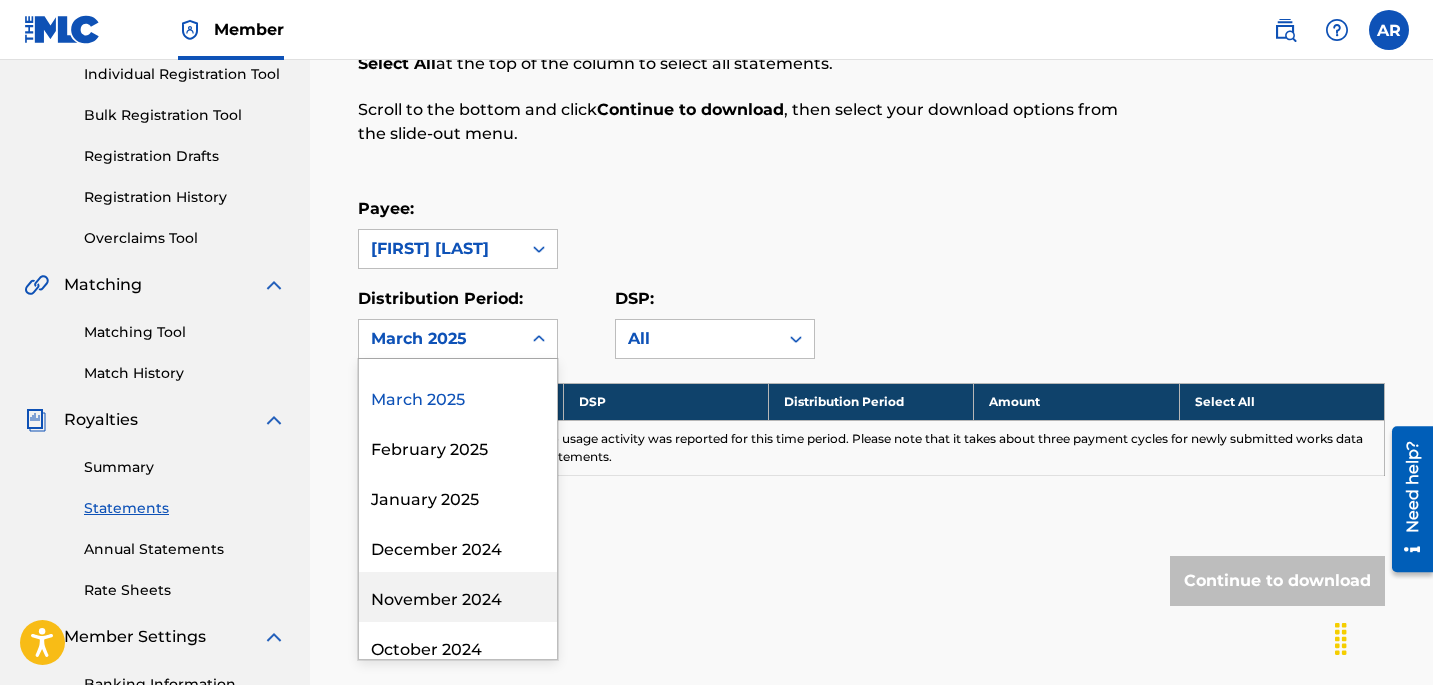 click on "November 2024" at bounding box center (458, 597) 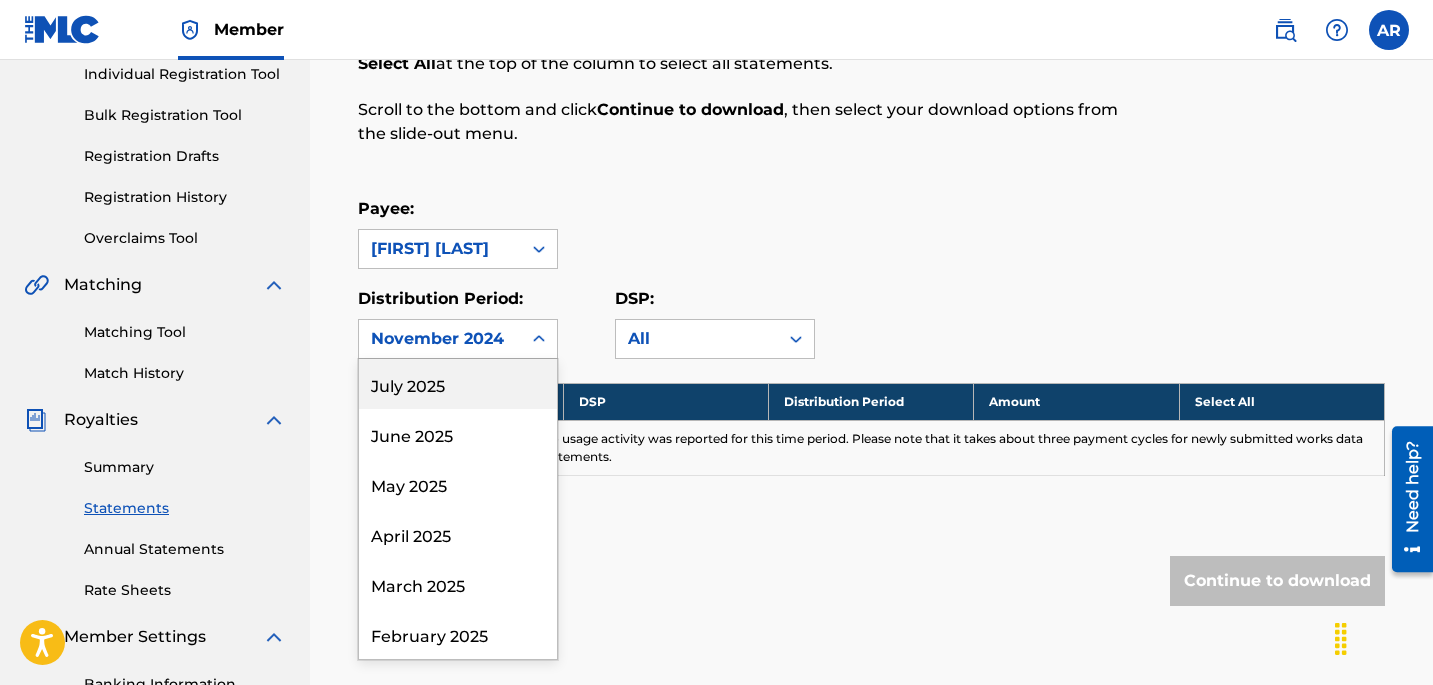 click on "November 2024" at bounding box center (440, 339) 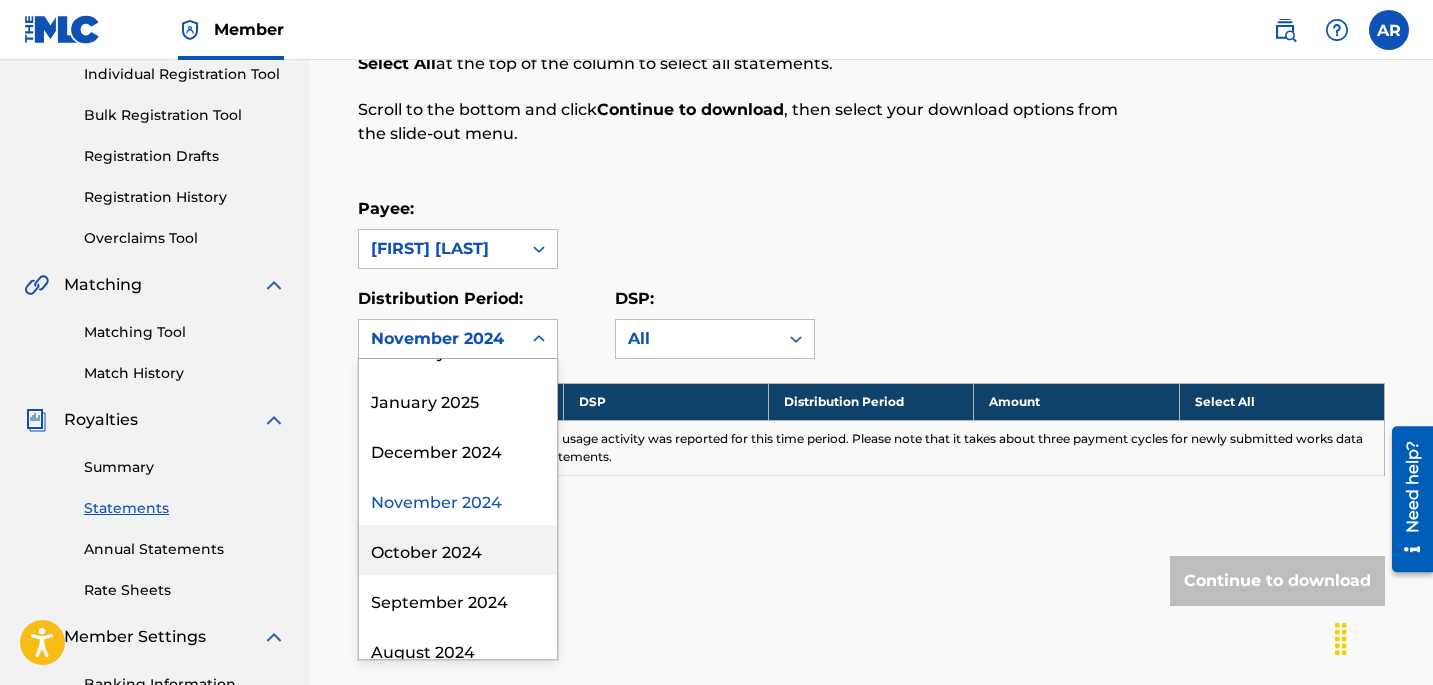 scroll, scrollTop: 285, scrollLeft: 0, axis: vertical 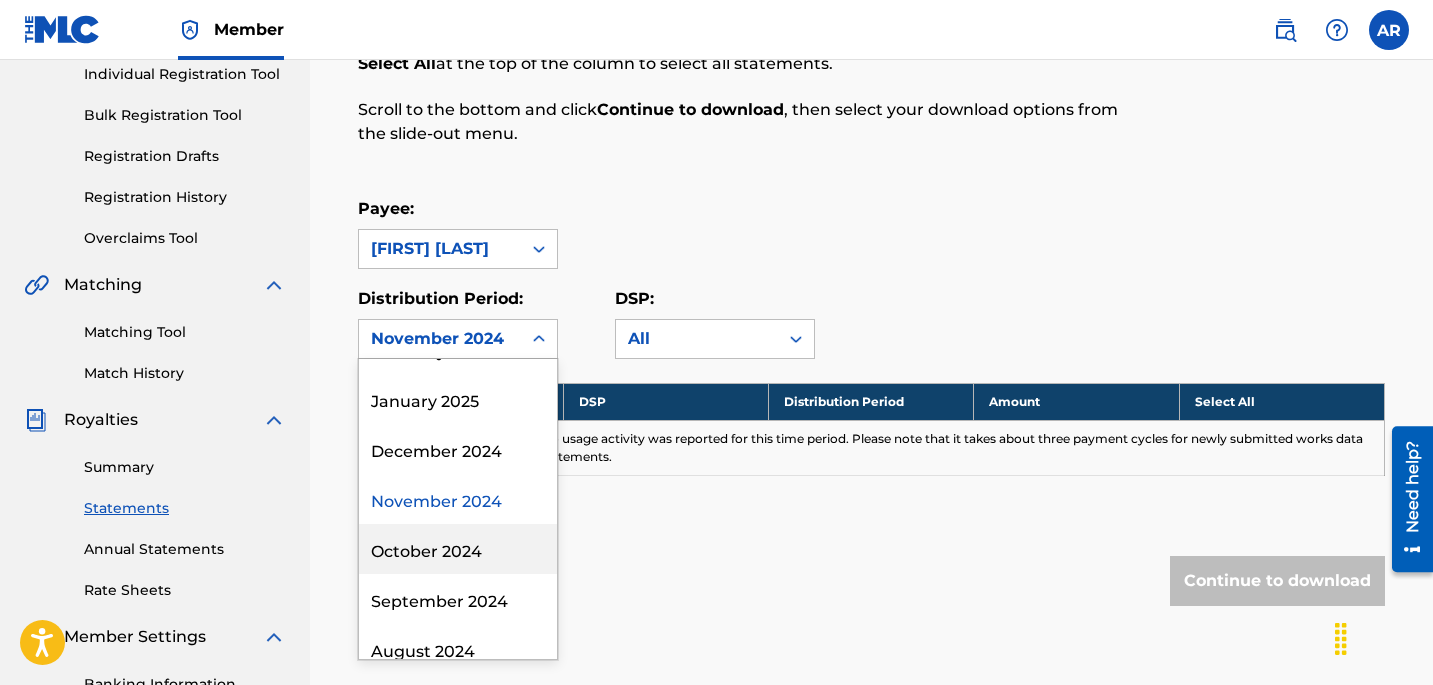 click on "October 2024" at bounding box center [458, 549] 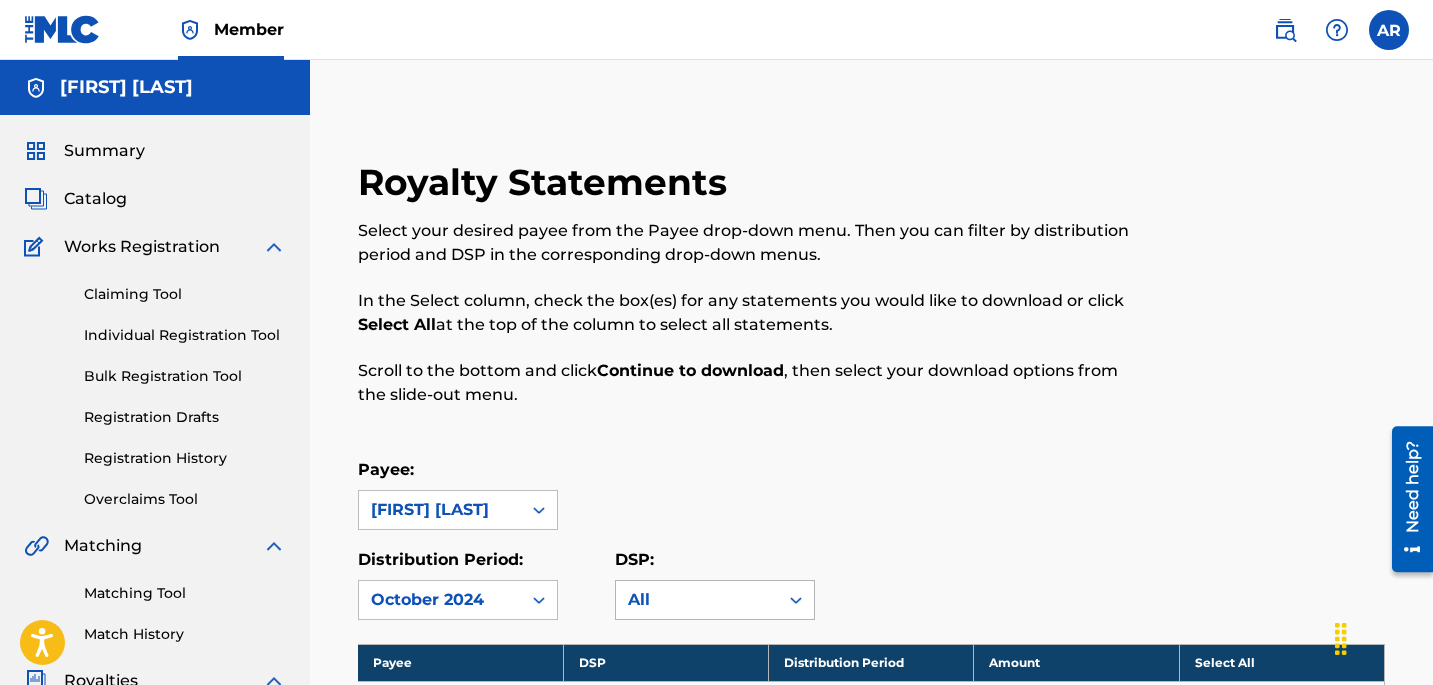 scroll, scrollTop: 298, scrollLeft: 0, axis: vertical 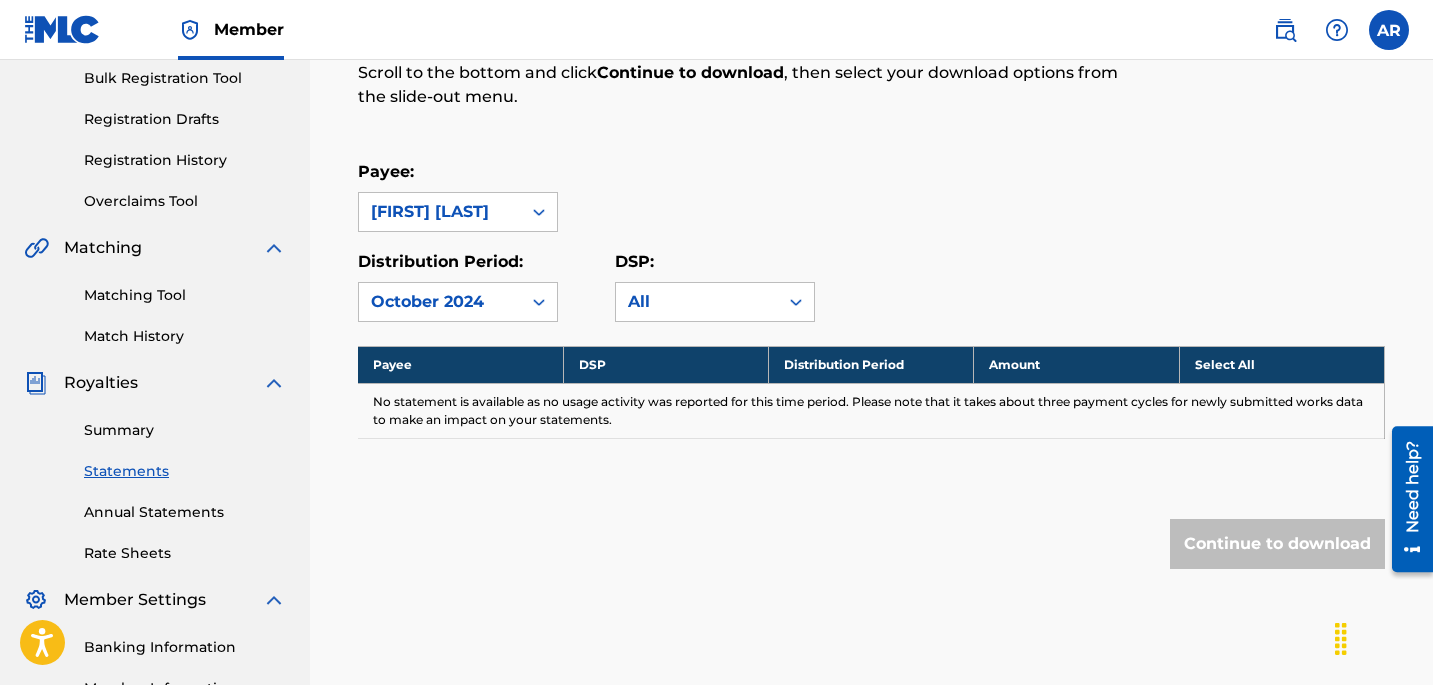 click on "Statements" at bounding box center (185, 471) 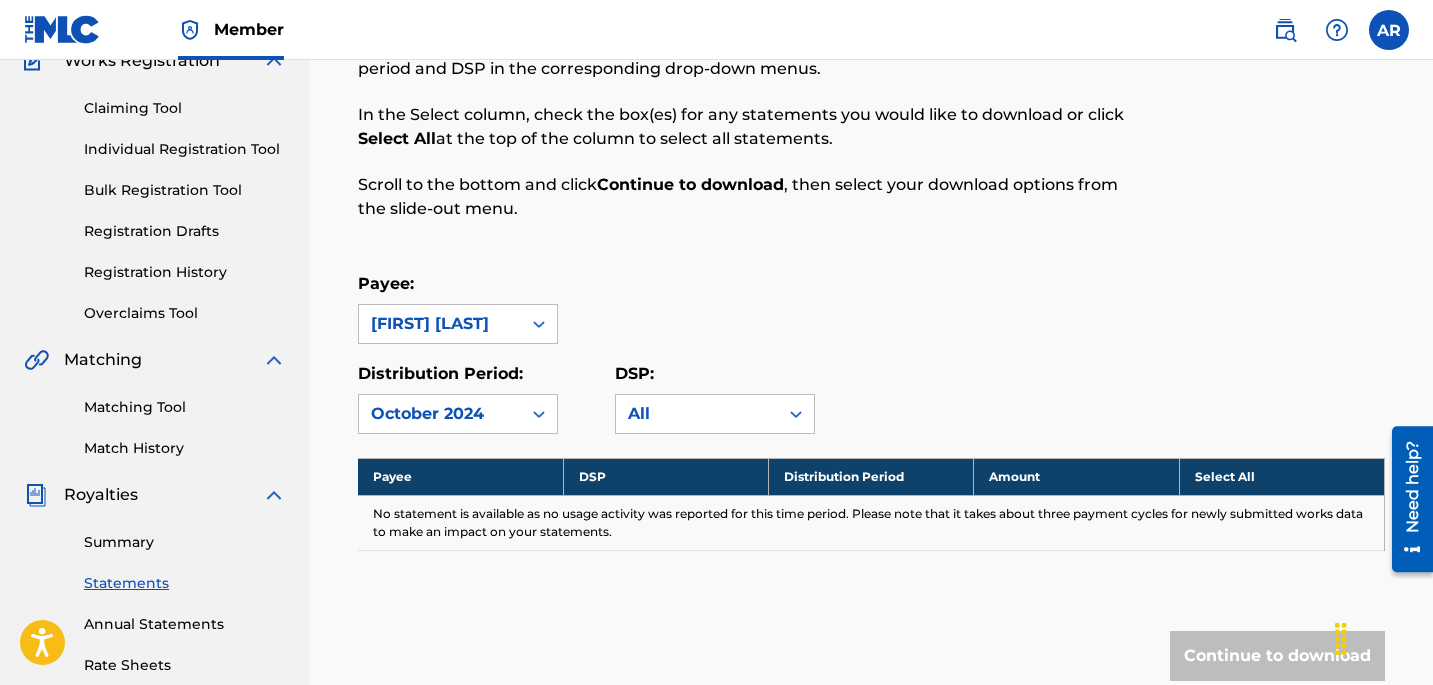 scroll, scrollTop: 549, scrollLeft: 0, axis: vertical 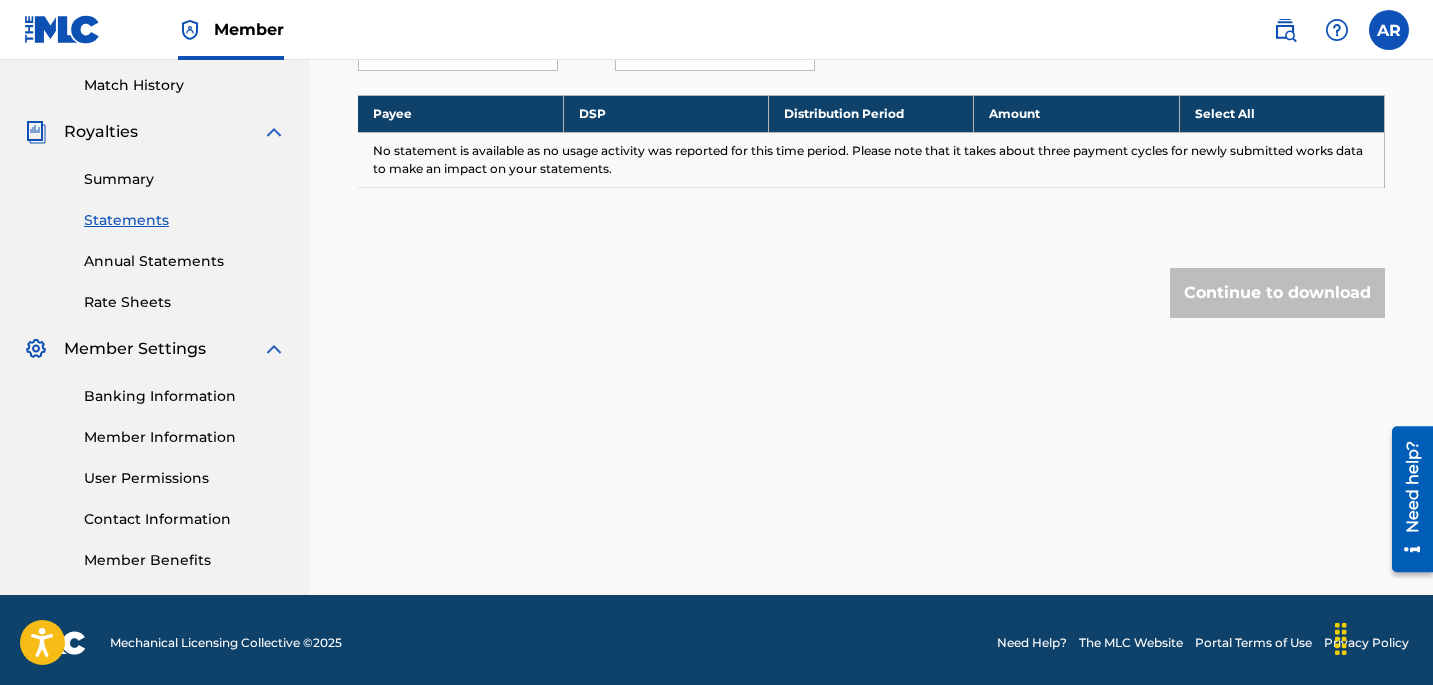 click on "Summary Statements Annual Statements Rate Sheets" at bounding box center [155, 228] 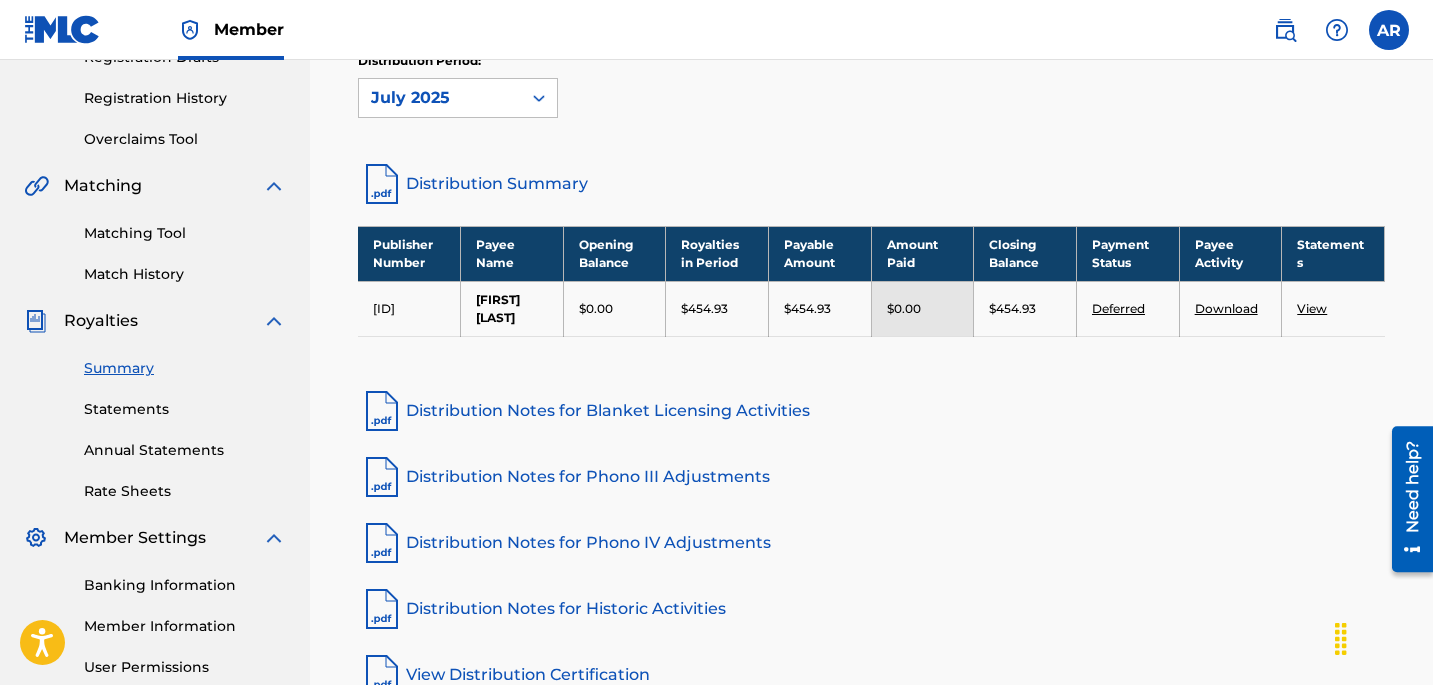 scroll, scrollTop: 415, scrollLeft: 0, axis: vertical 